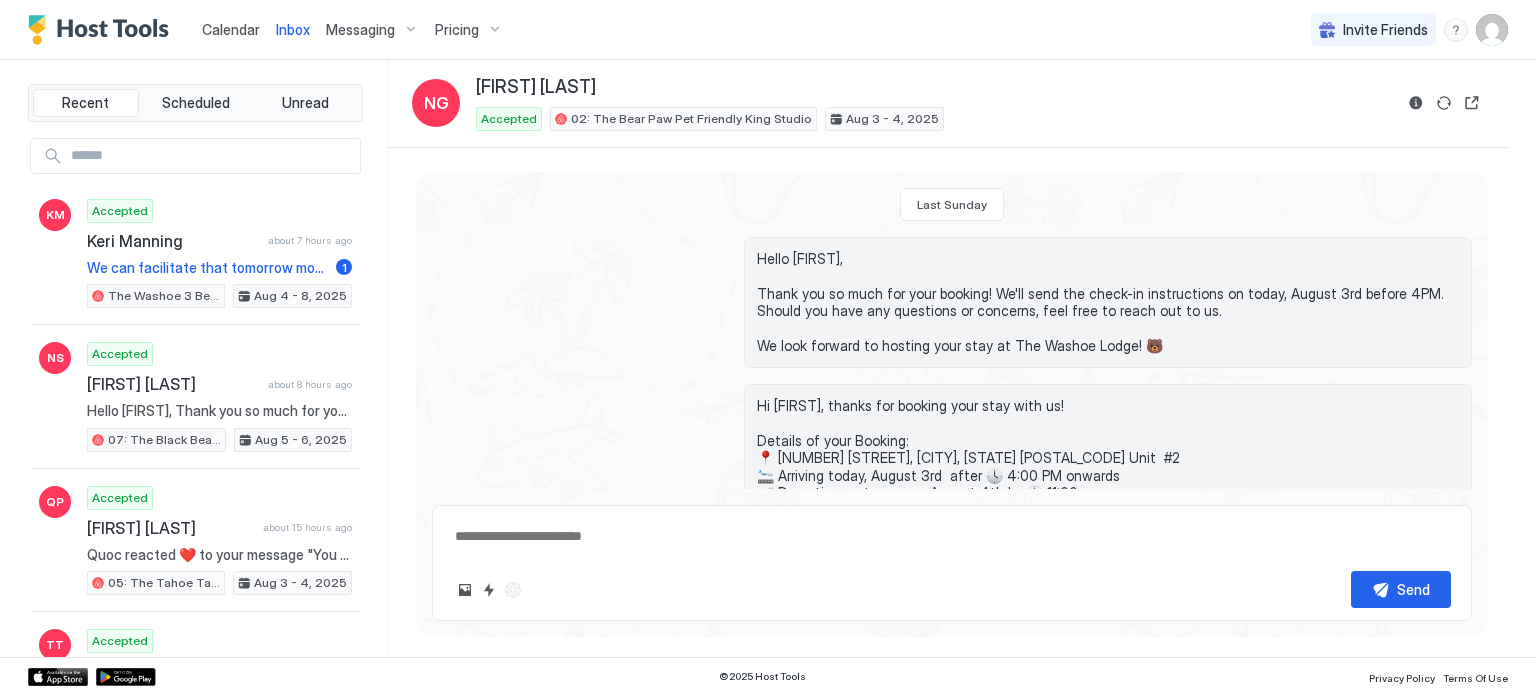 scroll, scrollTop: 0, scrollLeft: 0, axis: both 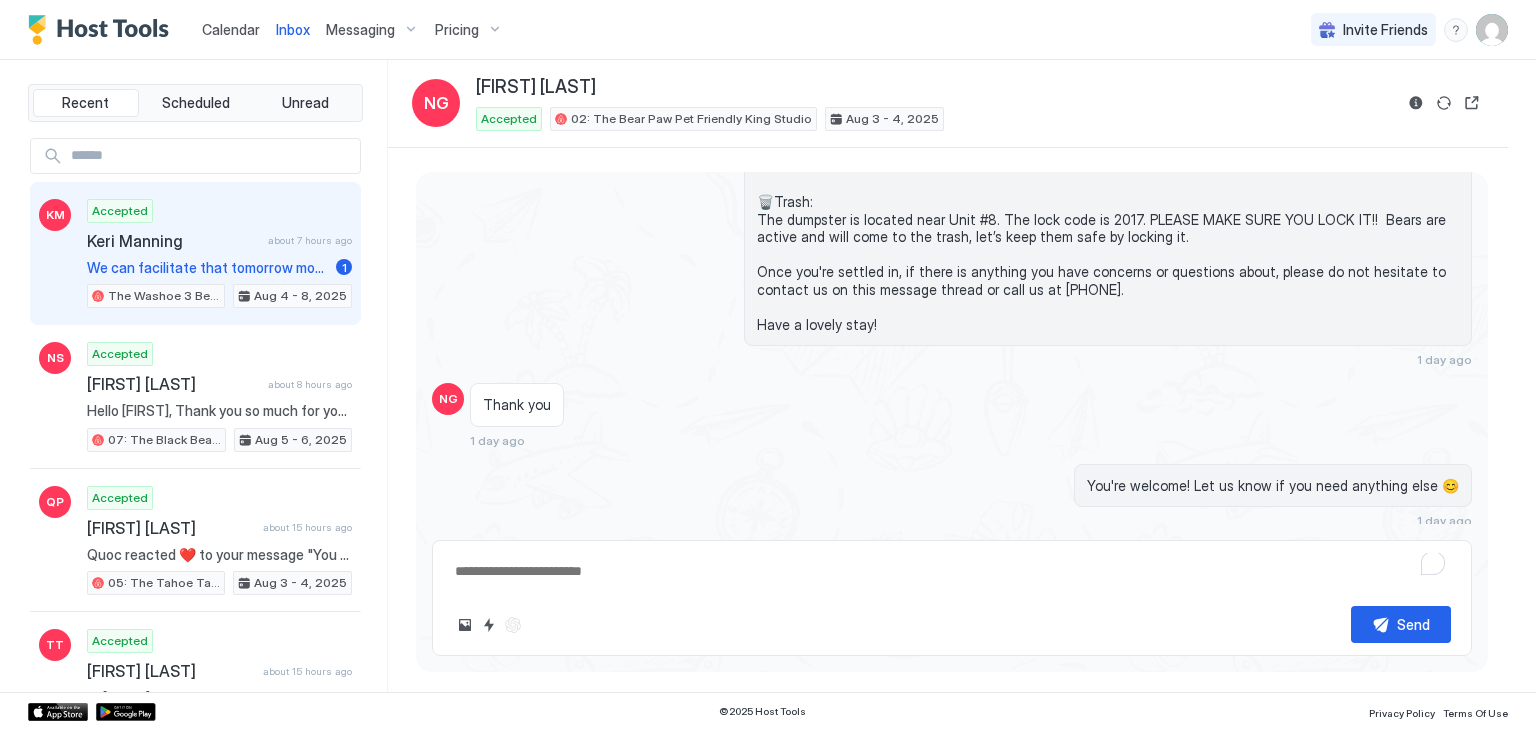 click on "We can facilitate that tomorrow morning. Thank you" at bounding box center (207, 268) 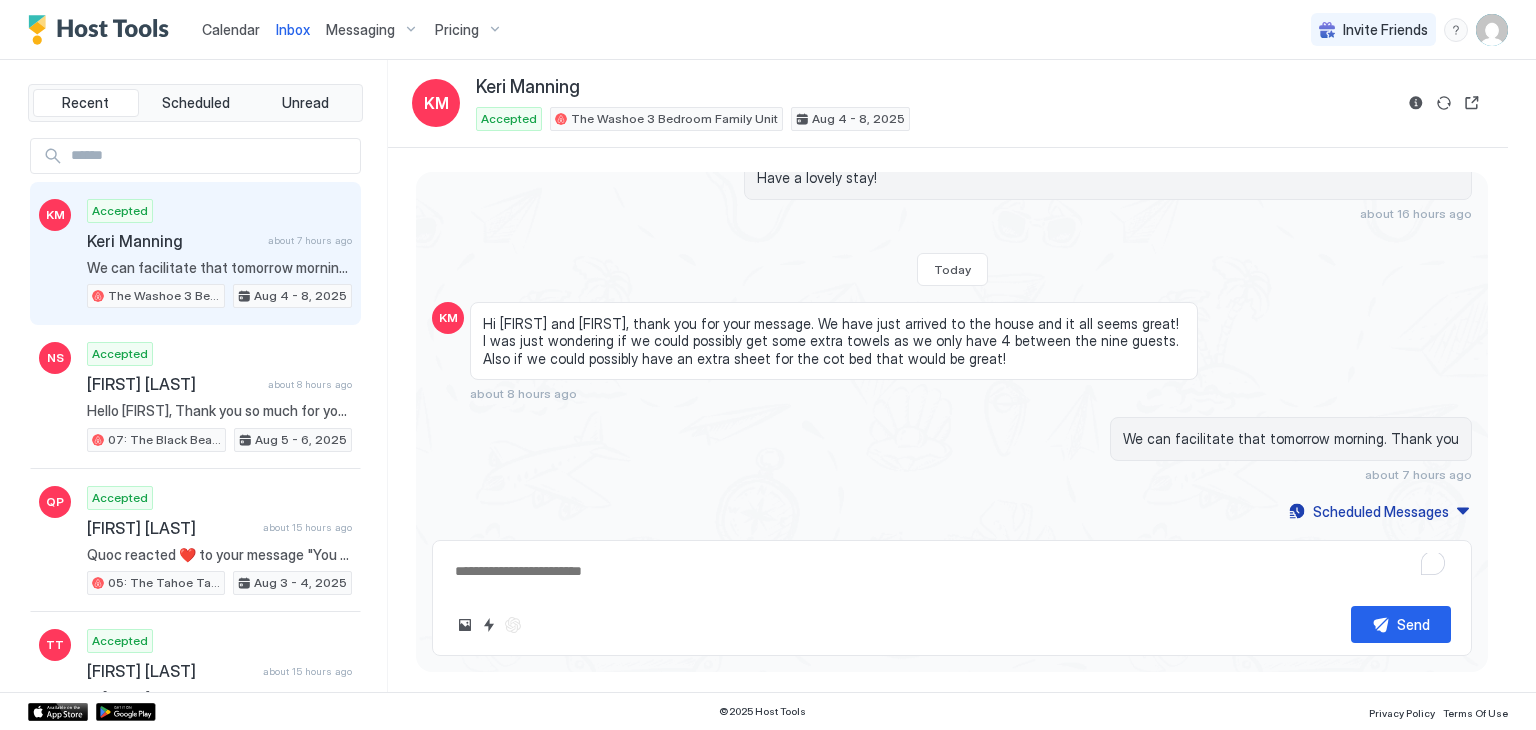 scroll, scrollTop: 874, scrollLeft: 0, axis: vertical 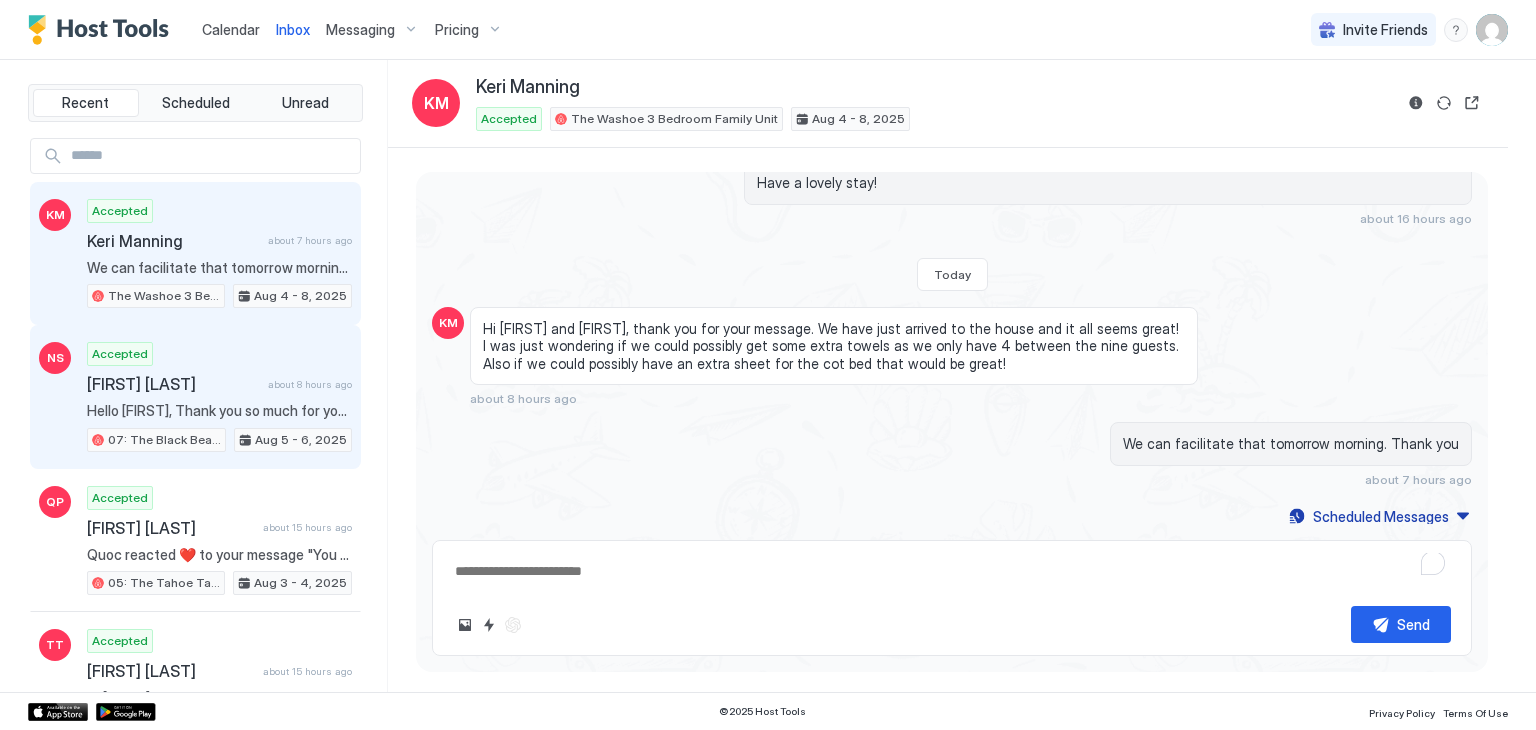 click on "Hello [FIRST],
Thank you so much for your booking! We'll send the check-in instructions on tomorrow, August 5th before 4PM. Should you have any questions or concerns, feel free to reach out to us.
We look forward to hosting your stay at The Washoe Lodge! 🐻" at bounding box center [219, 411] 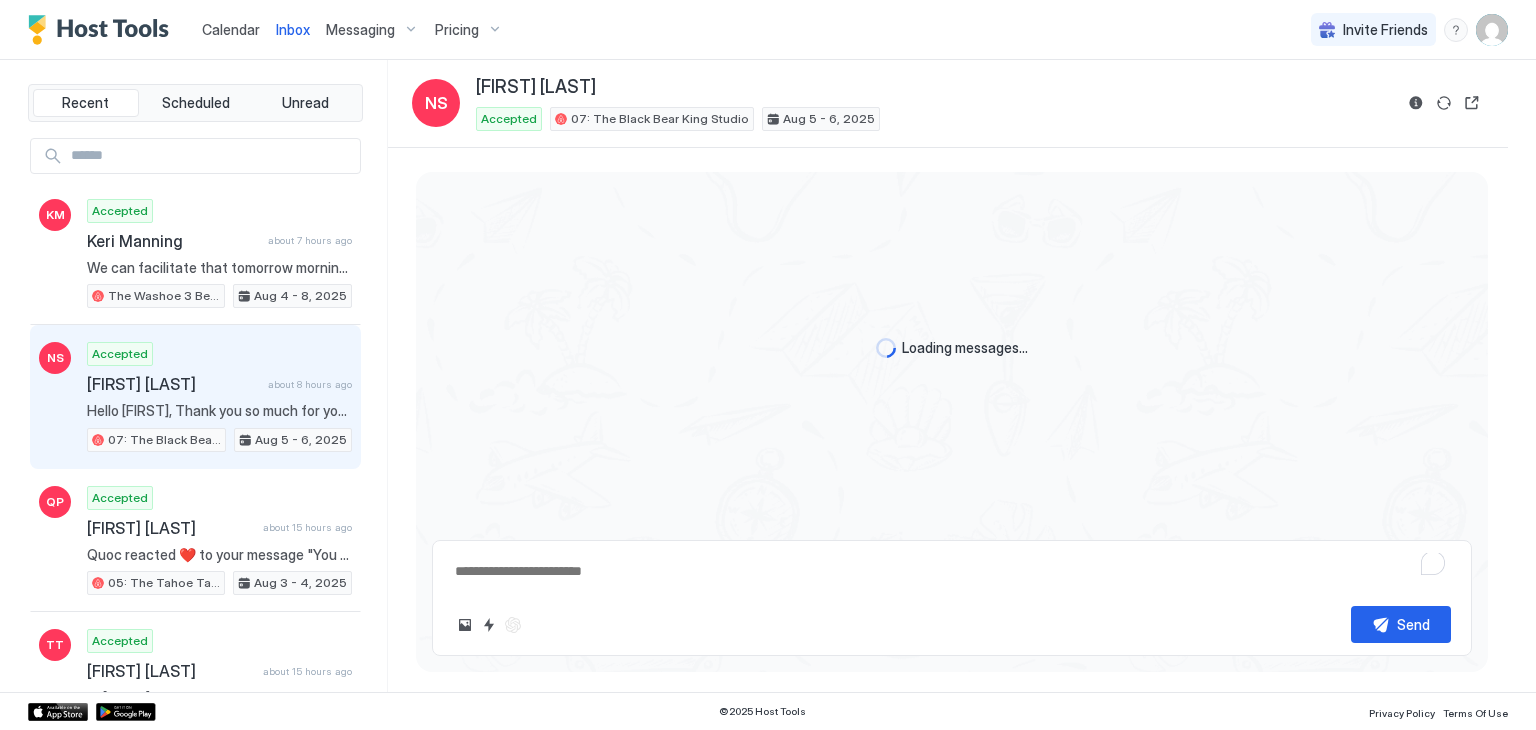scroll, scrollTop: 0, scrollLeft: 0, axis: both 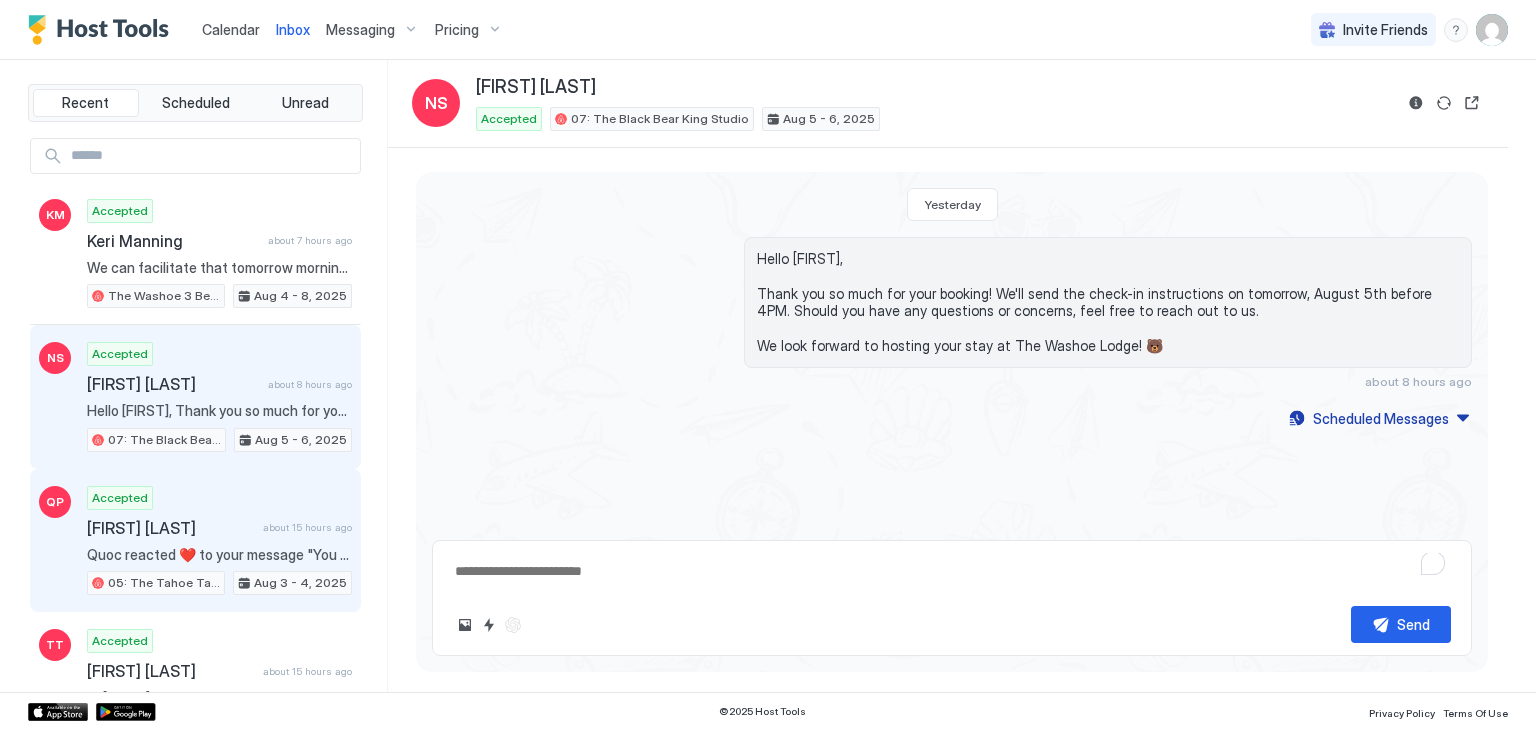 click on "Accepted [FIRST] [LAST] [TIME] [FIRST] reacted ❤️ to your message "You are welcome. I hope everything is ok at home " [NUMBER]: The Tahoe Tamarack Pet Friendly Studio Aug 3 - 4, 2025" at bounding box center [219, 541] 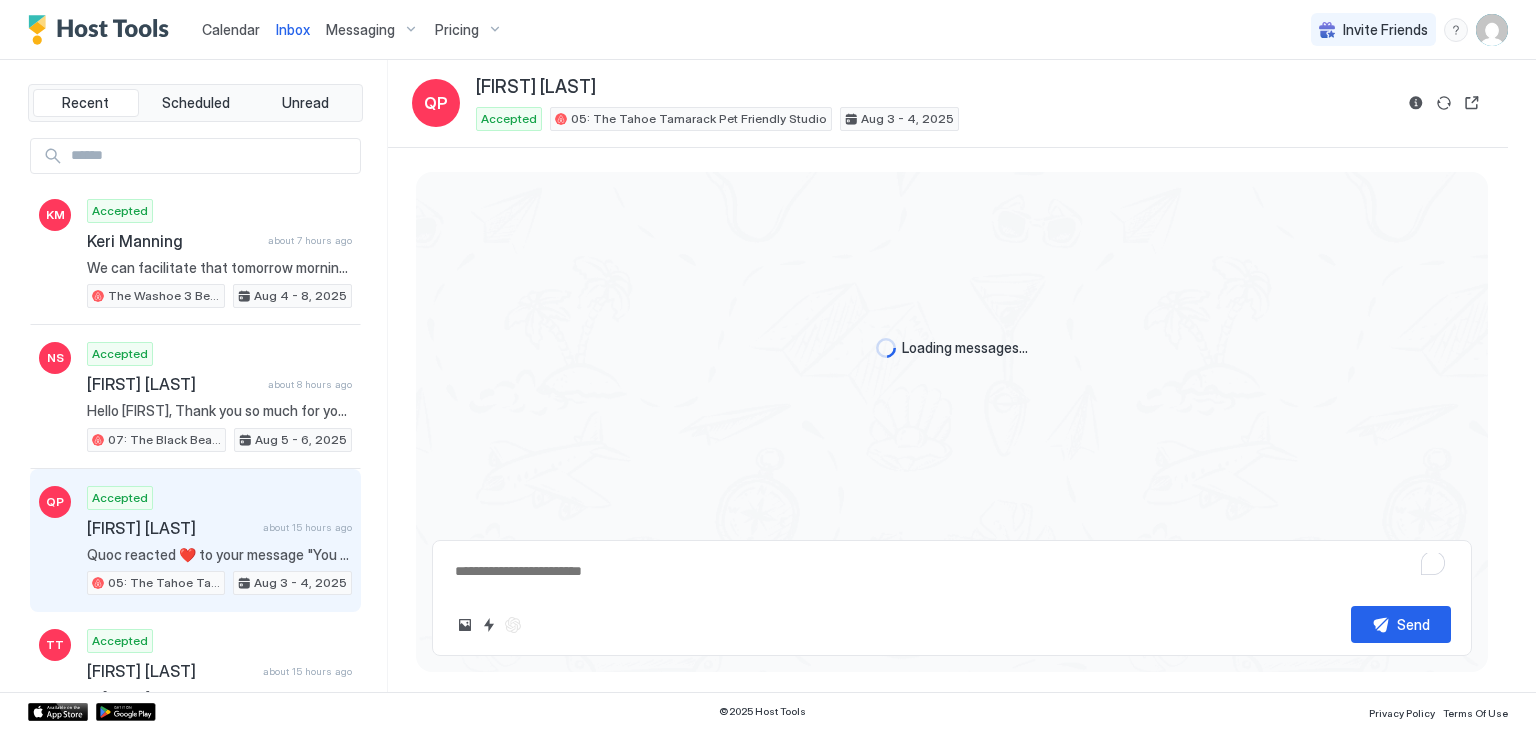 scroll, scrollTop: 1791, scrollLeft: 0, axis: vertical 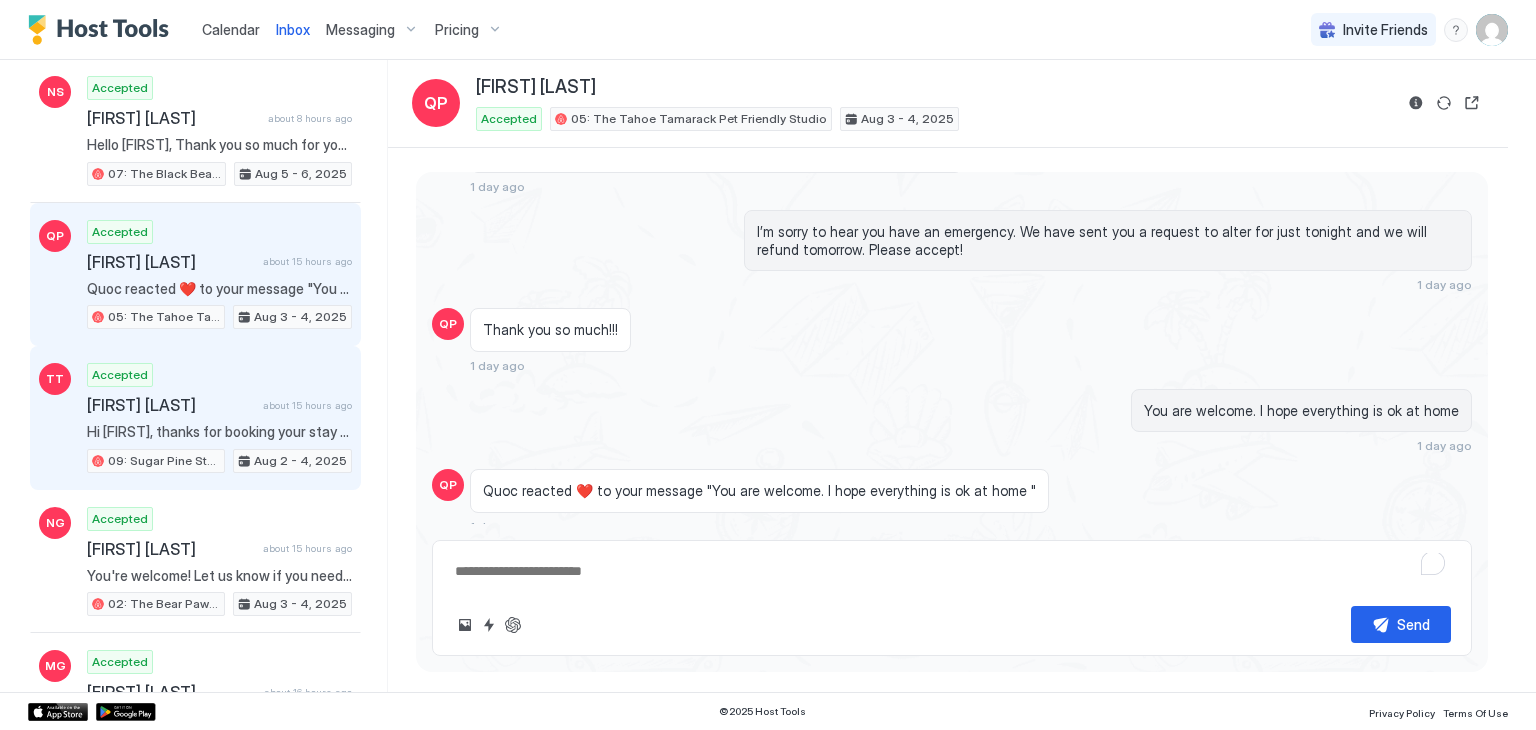 click on "Accepted [FIRST] [LAST] about 15 hours ago 09: Sugar Pine Studio at The Washoe  Aug 2 - 4, 2025" at bounding box center (219, 418) 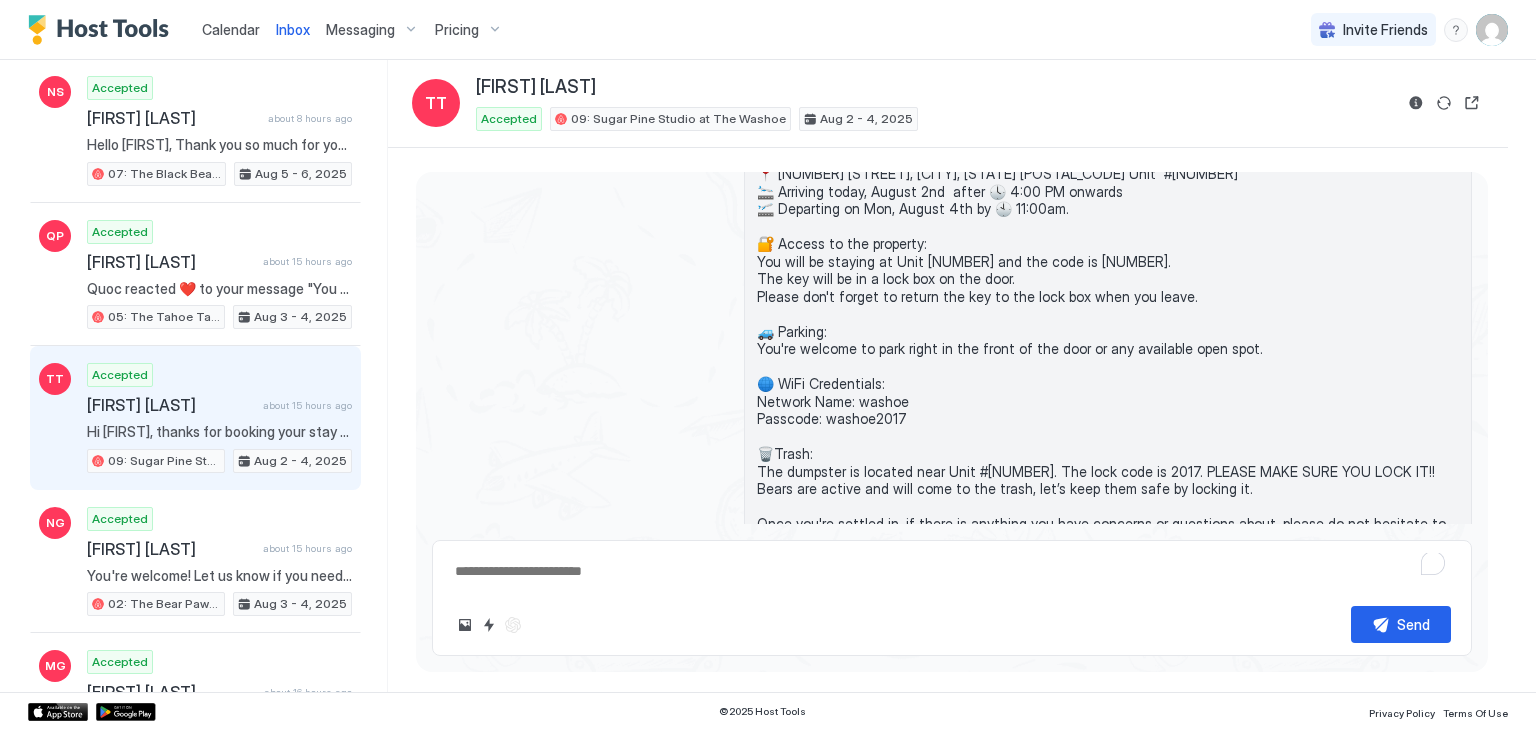 scroll, scrollTop: 923, scrollLeft: 0, axis: vertical 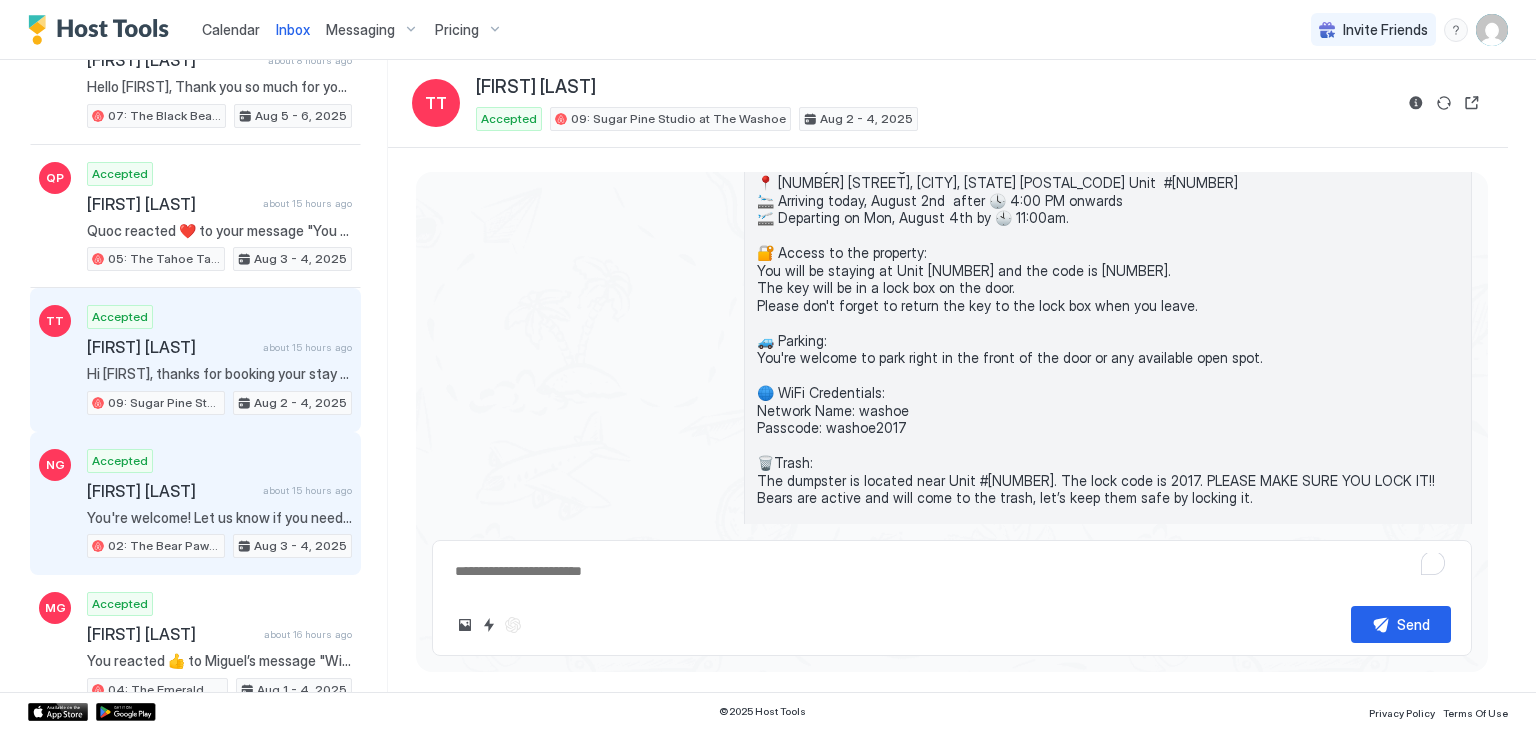 click on "You're welcome! Let us know if you need anything else 😊" at bounding box center [219, 518] 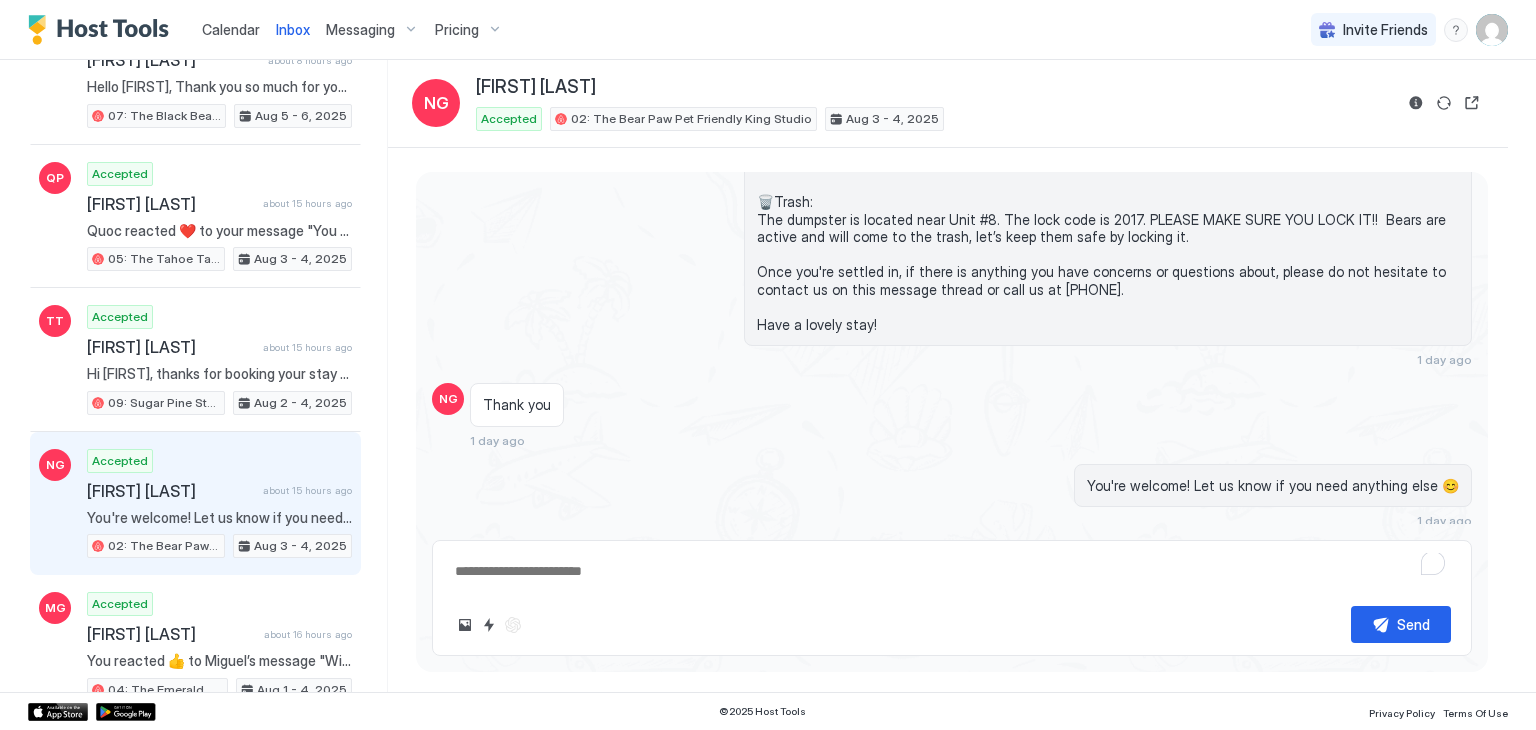 scroll, scrollTop: 536, scrollLeft: 0, axis: vertical 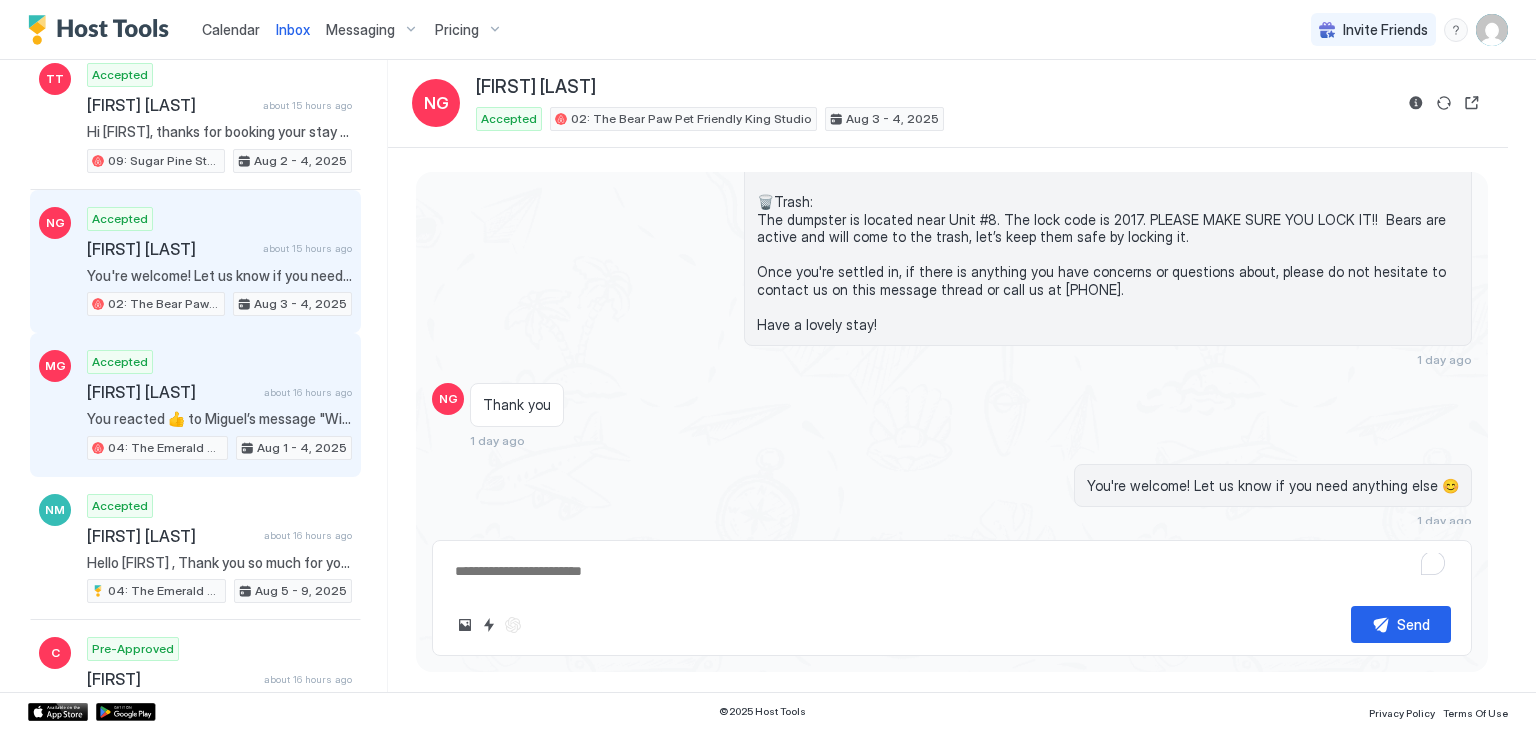 click on "Accepted [FIRST] [LAST] about 16 hours ago You reacted 👍 to [FIRST]’s message "Will do thank you😎" 04: The Emerald Bay Pet Friendly Studio Aug 1 - 4, 2025" at bounding box center (219, 405) 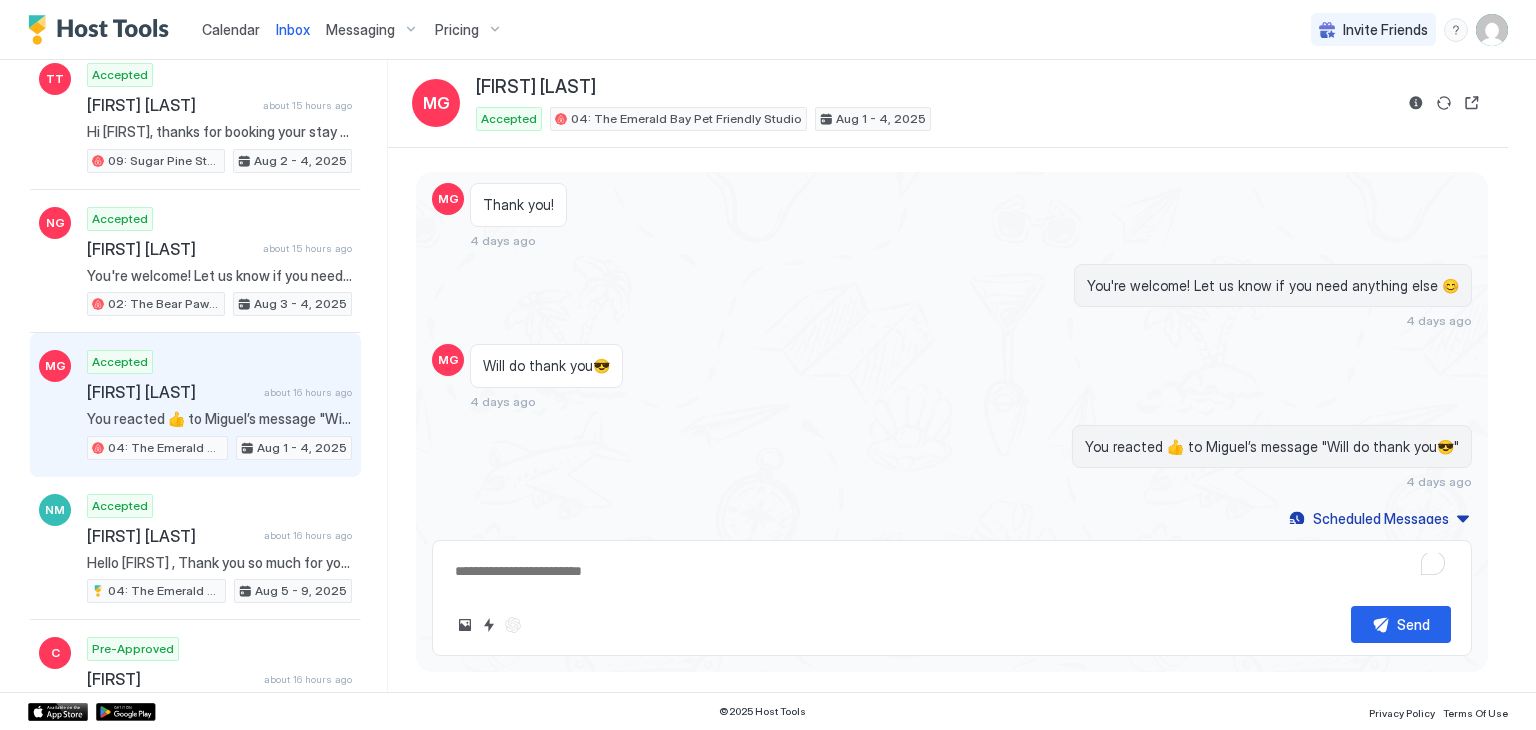 scroll, scrollTop: 1284, scrollLeft: 0, axis: vertical 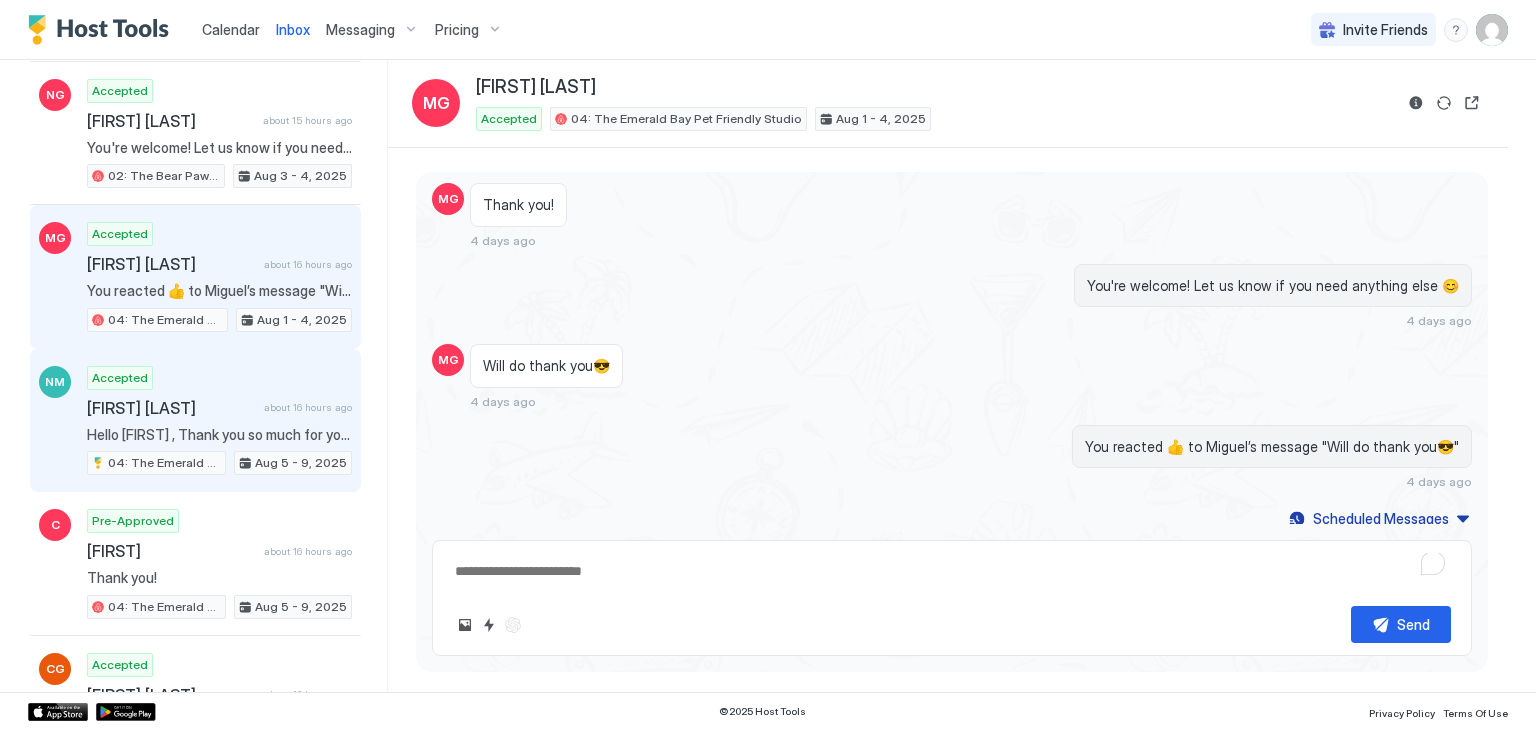 click on "about 16 hours ago" at bounding box center [308, 407] 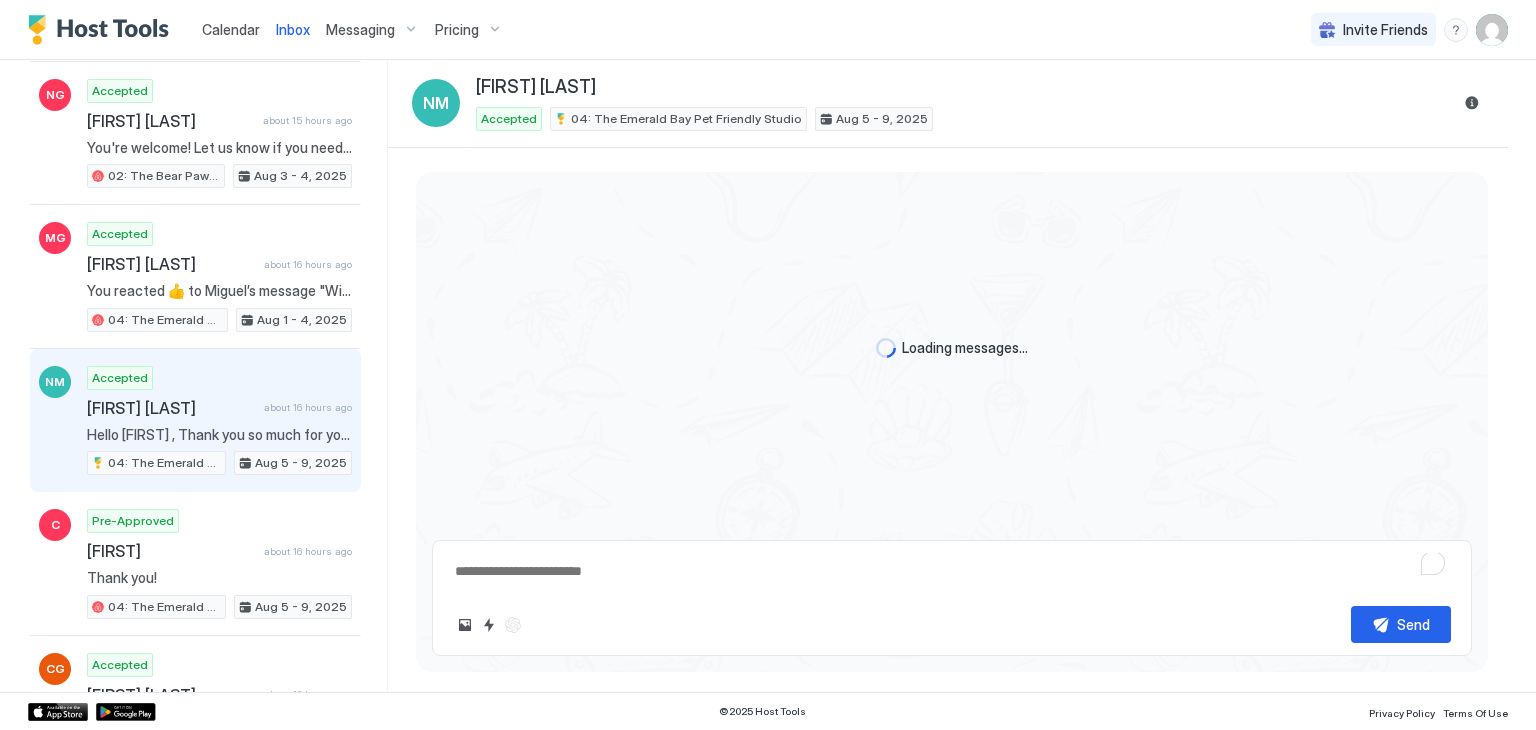 scroll, scrollTop: 0, scrollLeft: 0, axis: both 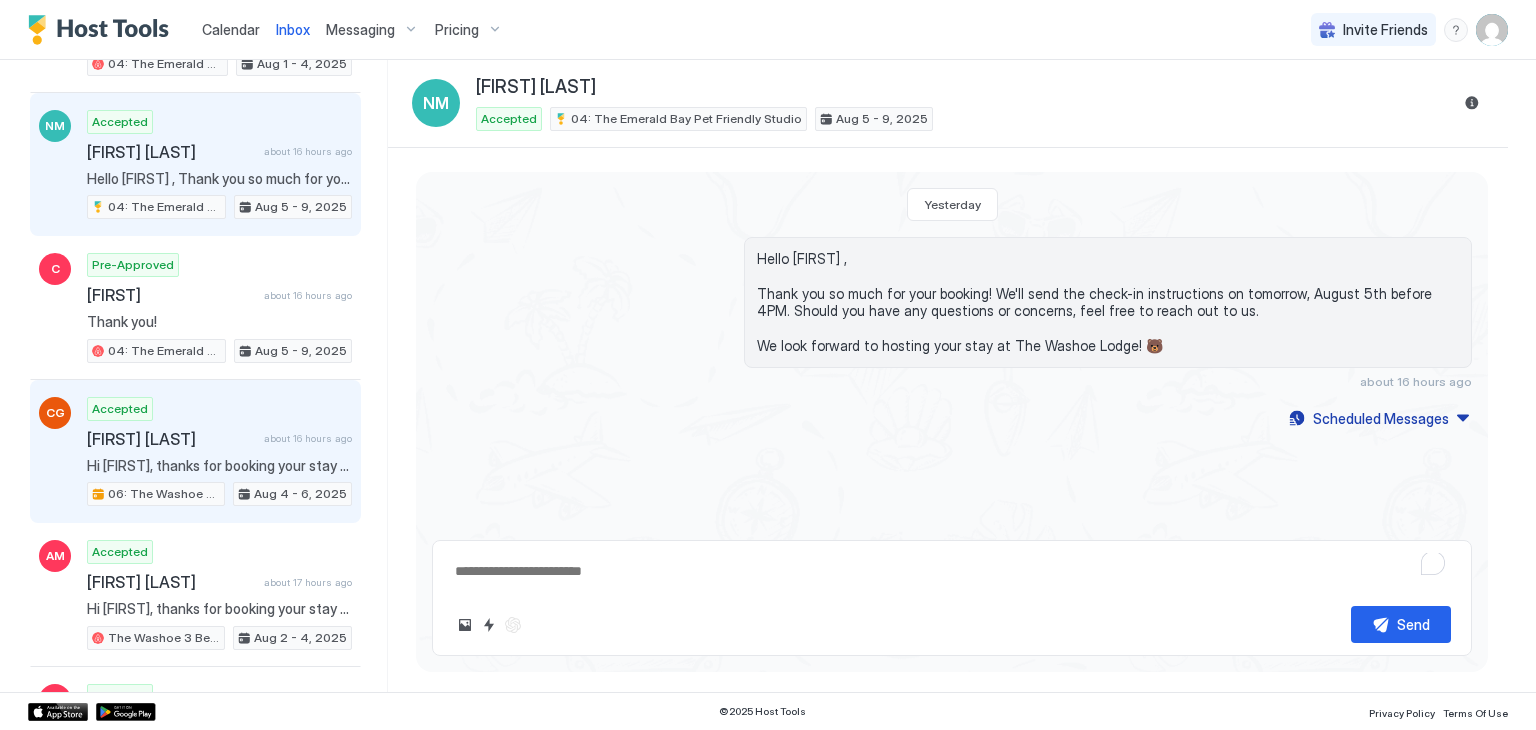 click on "Accepted [FIRST] [LAST] about 16 hours ago 06: The Washoe Sierra Studio Aug 4 - 6, 2025" at bounding box center [219, 452] 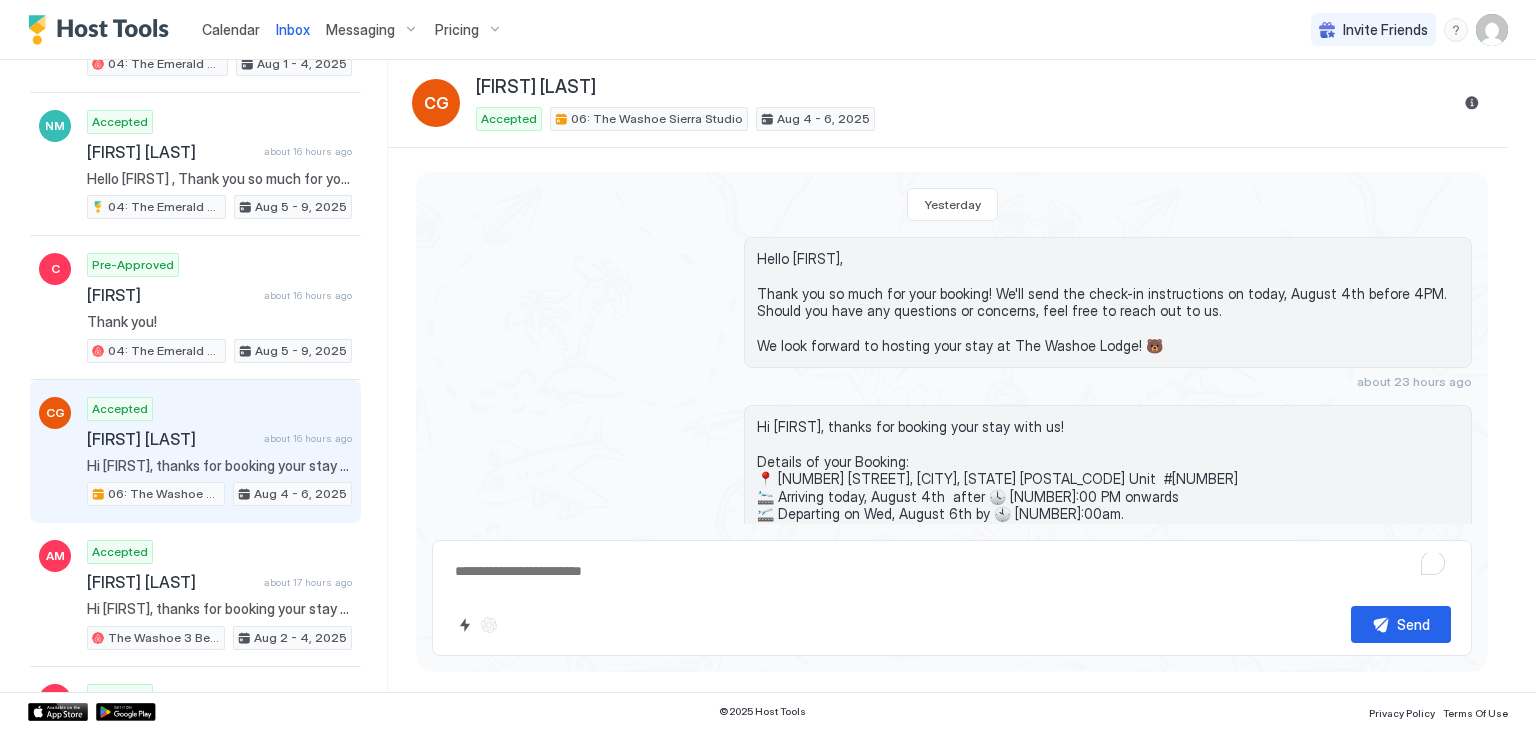 scroll, scrollTop: 397, scrollLeft: 0, axis: vertical 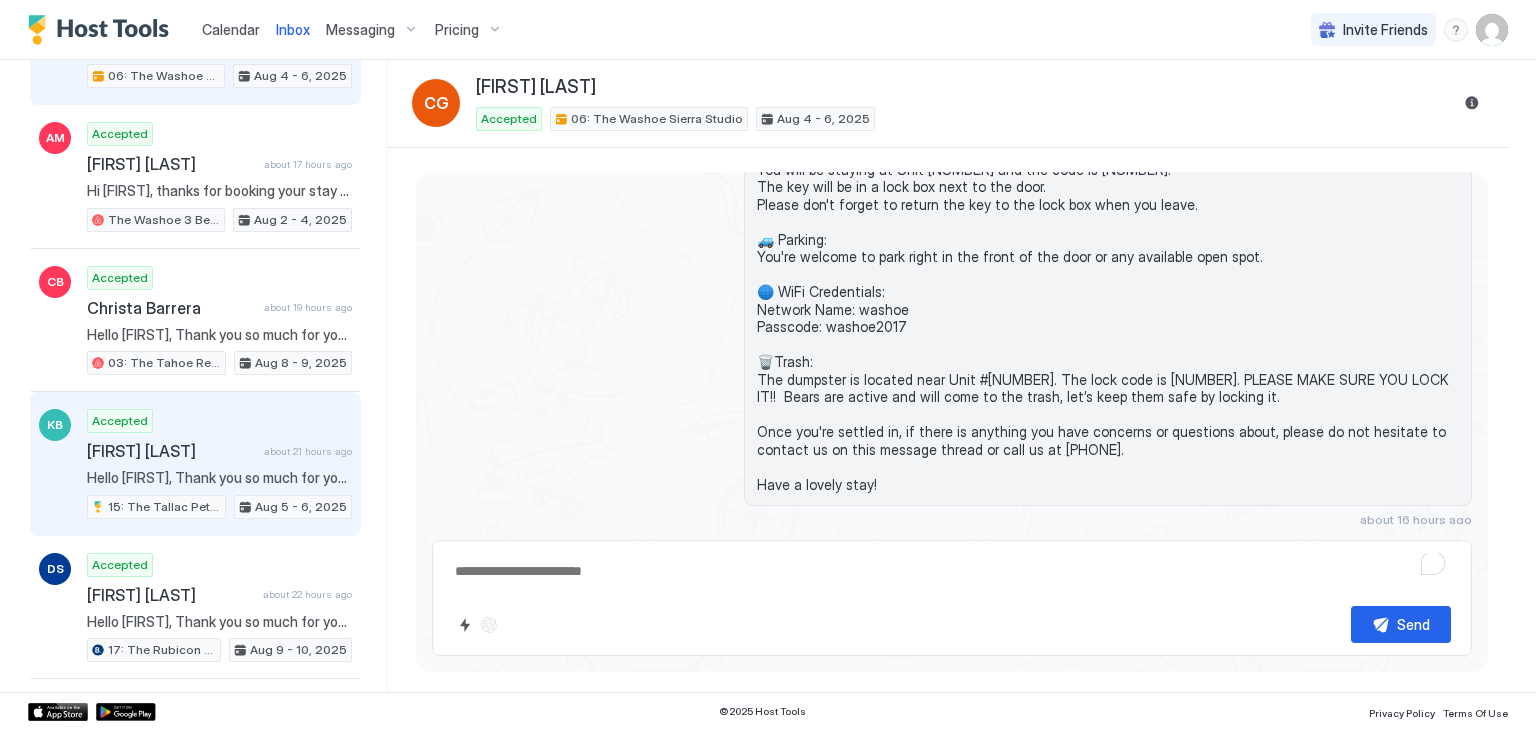 click on "Hello [FIRST],
Thank you so much for your booking! We'll send the check-in instructions on tomorrow, August 5th before 4PM. Should you have any questions or concerns, feel free to reach out to us.
We look forward to hosting your stay at The Washoe Lodge! 🐻" at bounding box center (219, 478) 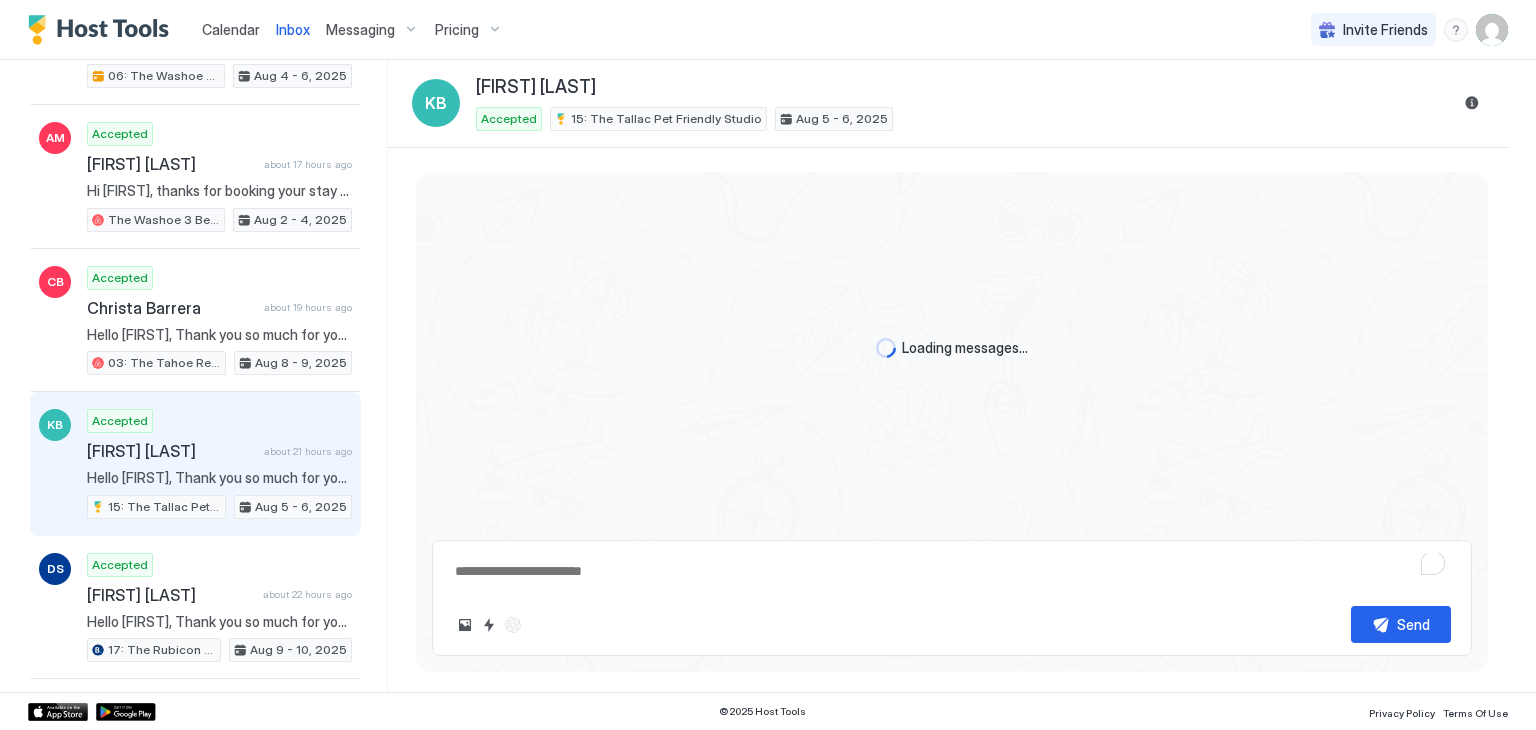 scroll, scrollTop: 0, scrollLeft: 0, axis: both 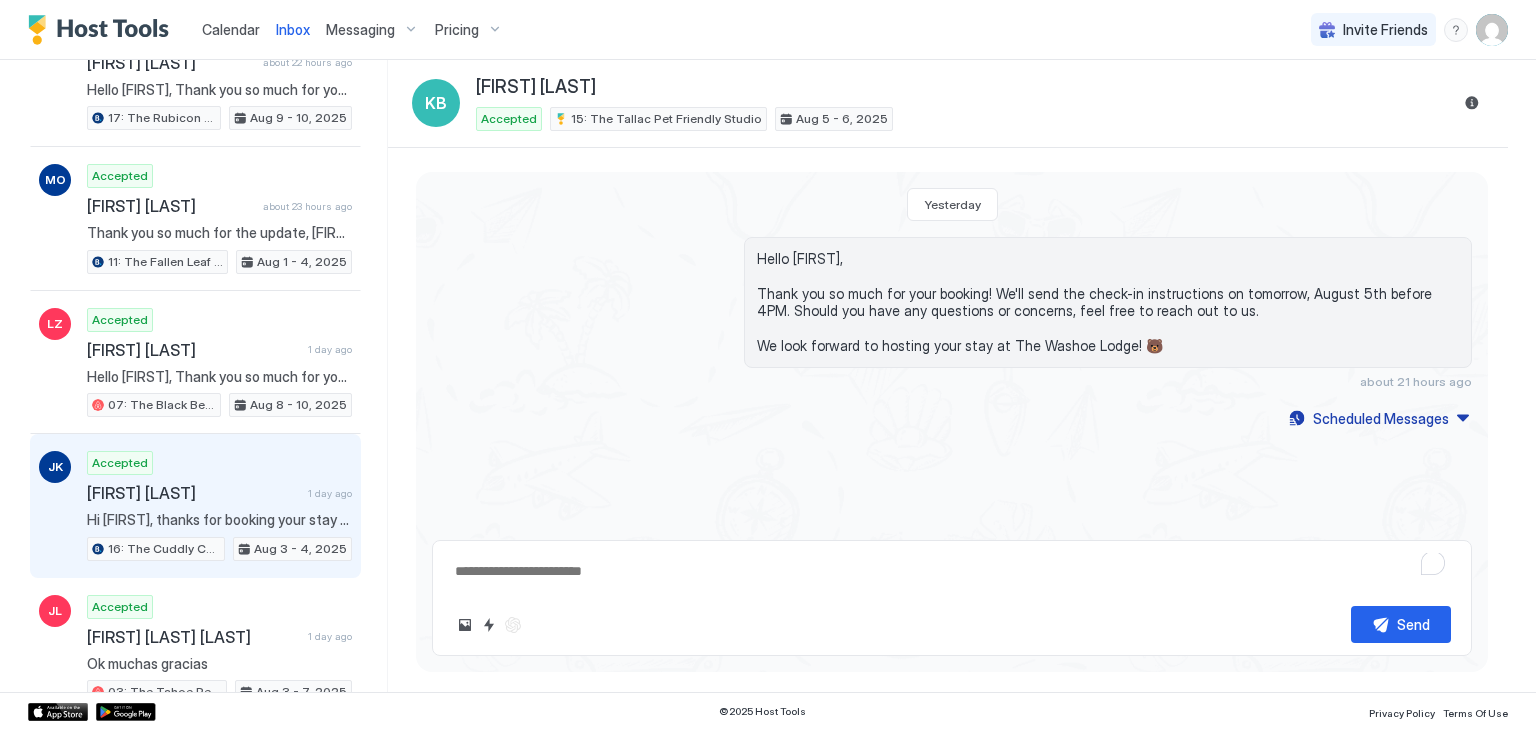 click on "Hi [FIRST], thanks for booking your stay with us!
Details of your Booking:
📍 [NUMBER] [STREET], [CITY], [STATE] [POSTAL_CODE] Unit  #[NUMBER]
🛬 Arriving today, August 3rd  after 🕓 [NUMBER]:00 PM onwards
🛫 Departing on tomorrow, August 4th by 🕙 [NUMBER]:00am.
🔐 Access to the property:
You will be staying at Unit [NUMBER] and the code is [NUMBER].
The key will be in a lock box on the door.
Please don't forget to return the key to the lock box when you leave.
🚙 Parking:
You're welcome to park right in the front of the door or any available open spot.
🌐 WiFi Credentials:
Network Name: washoe
Passcode: washoe2017
🗑️Trash:
The dumpster is located near Unit #[NUMBER]. The lock code is [NUMBER]. PLEASE MAKE SURE YOU LOCK IT!!  Bears are active and will come to the trash, let’s keep them safe by locking it.
Once you're settled in, if there is anything you have concerns or questions about, please do not hesitate to contact us on this message thread or call us at [PHONE].
Have a lovely stay!" at bounding box center [219, 520] 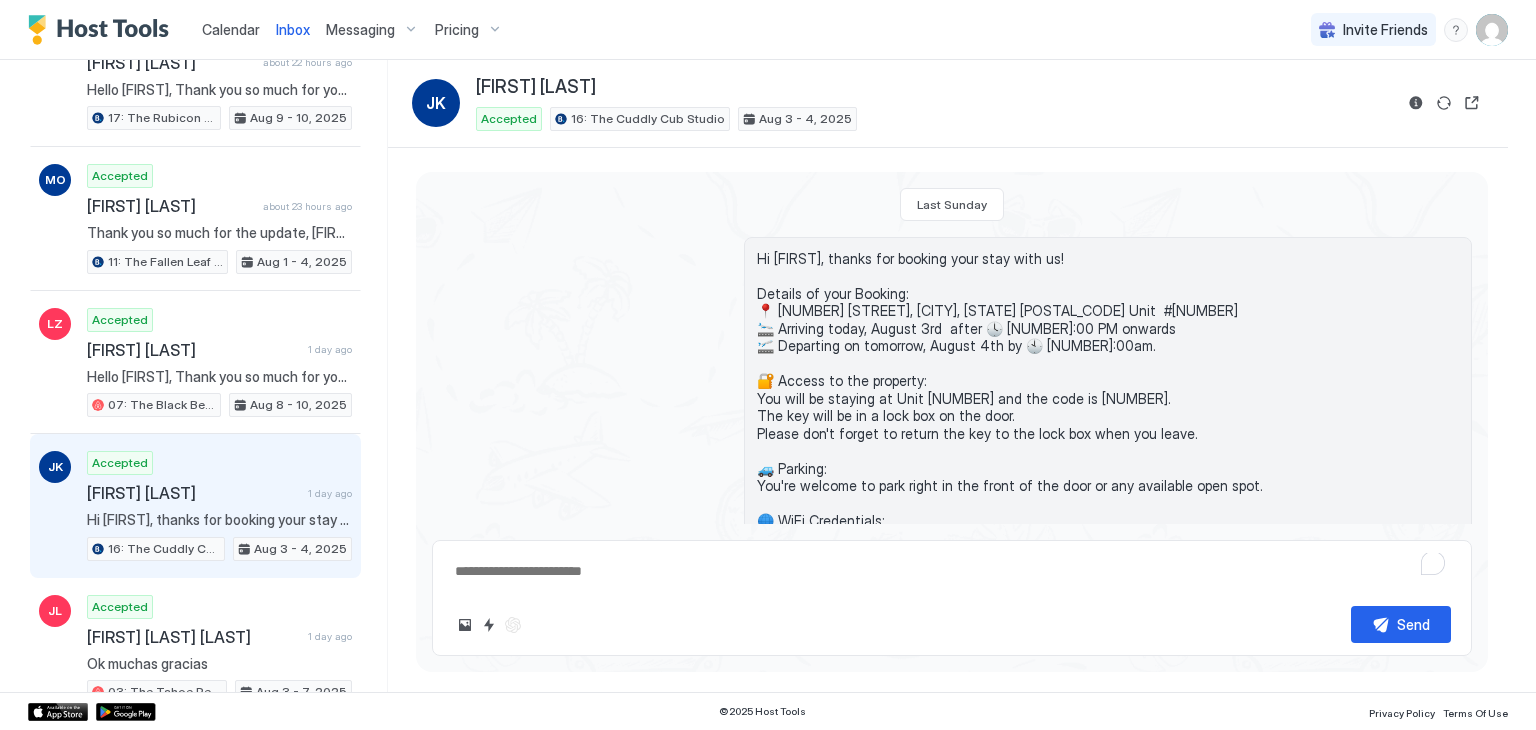 scroll, scrollTop: 0, scrollLeft: 0, axis: both 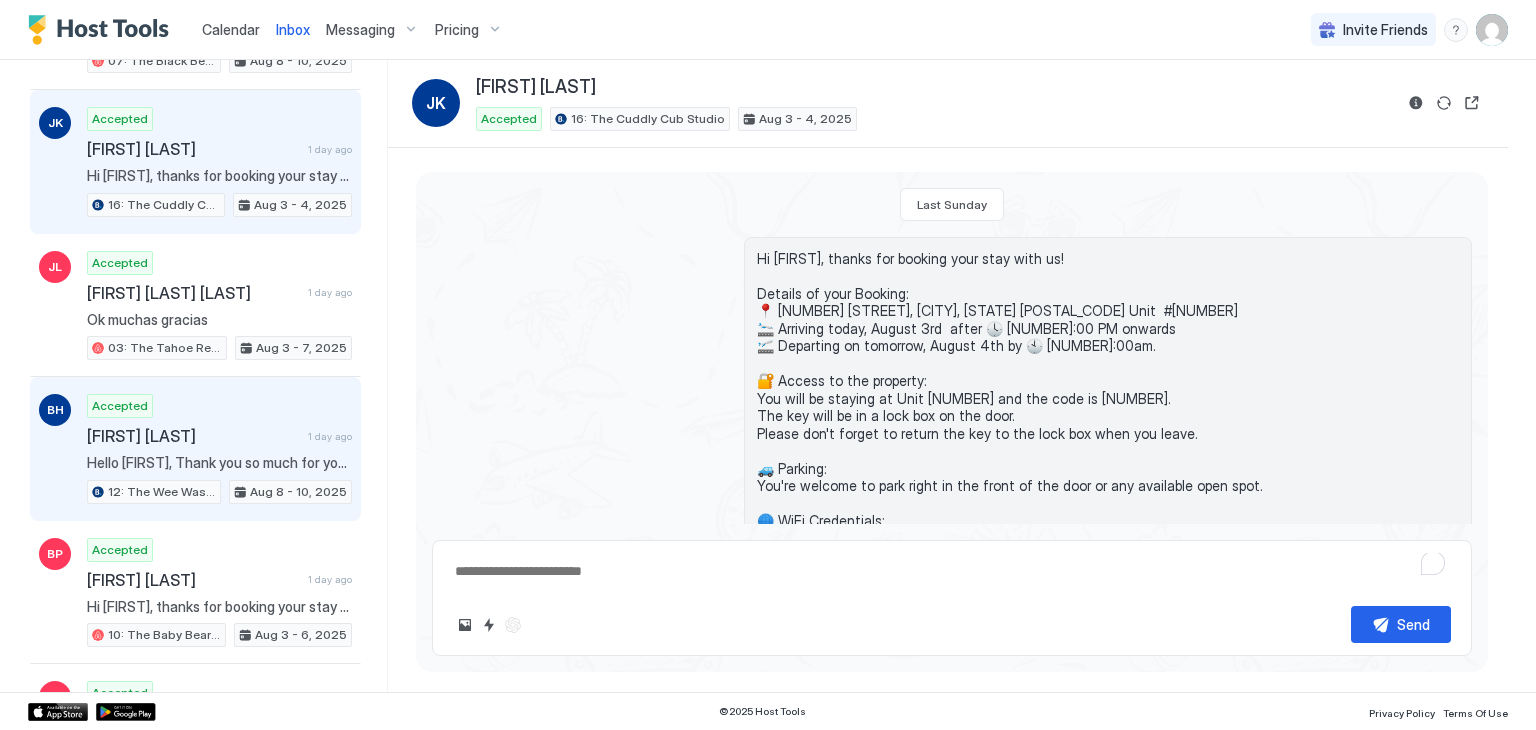 click on "[FIRST] [LAST]" at bounding box center [193, 436] 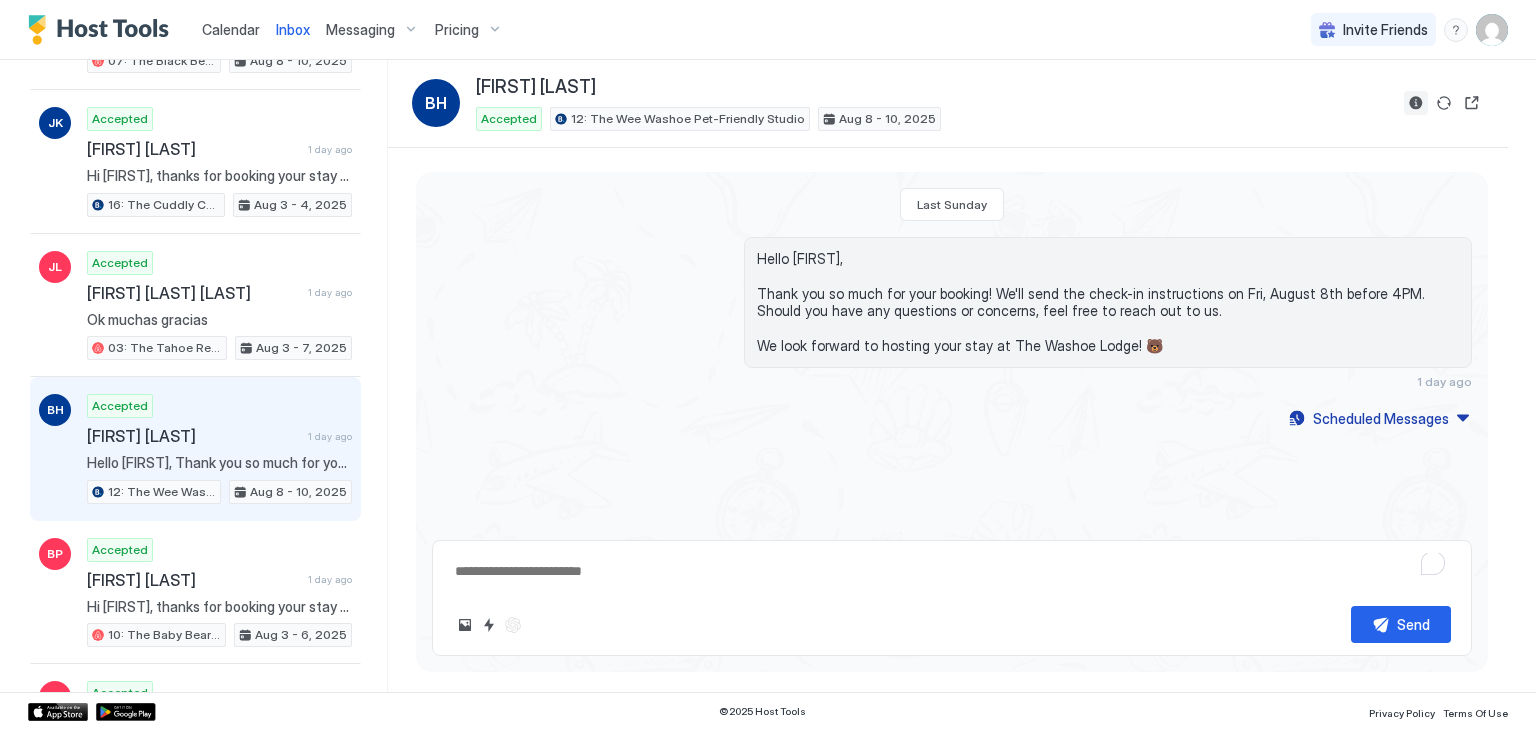 click at bounding box center (1416, 103) 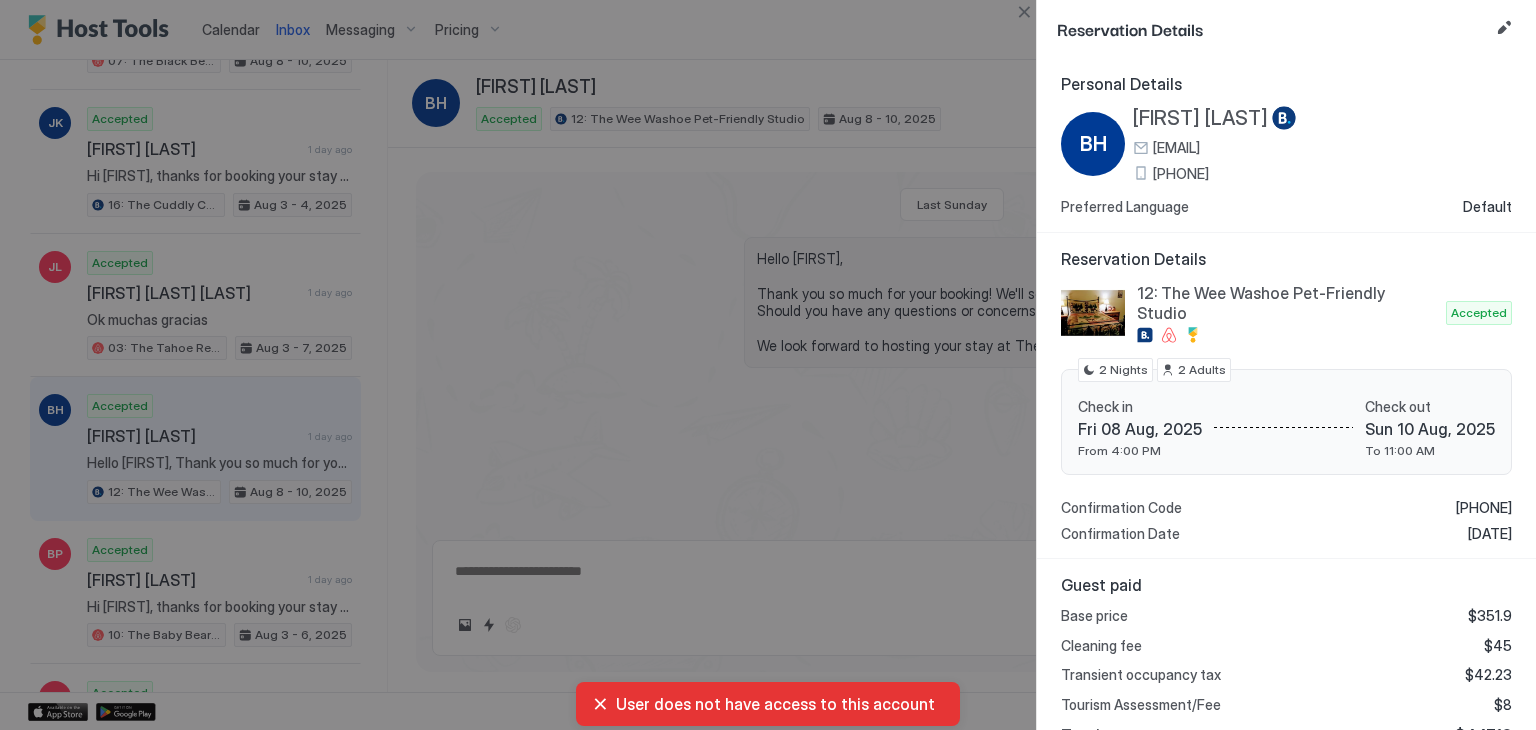 click on "[PHONE]" at bounding box center [1181, 174] 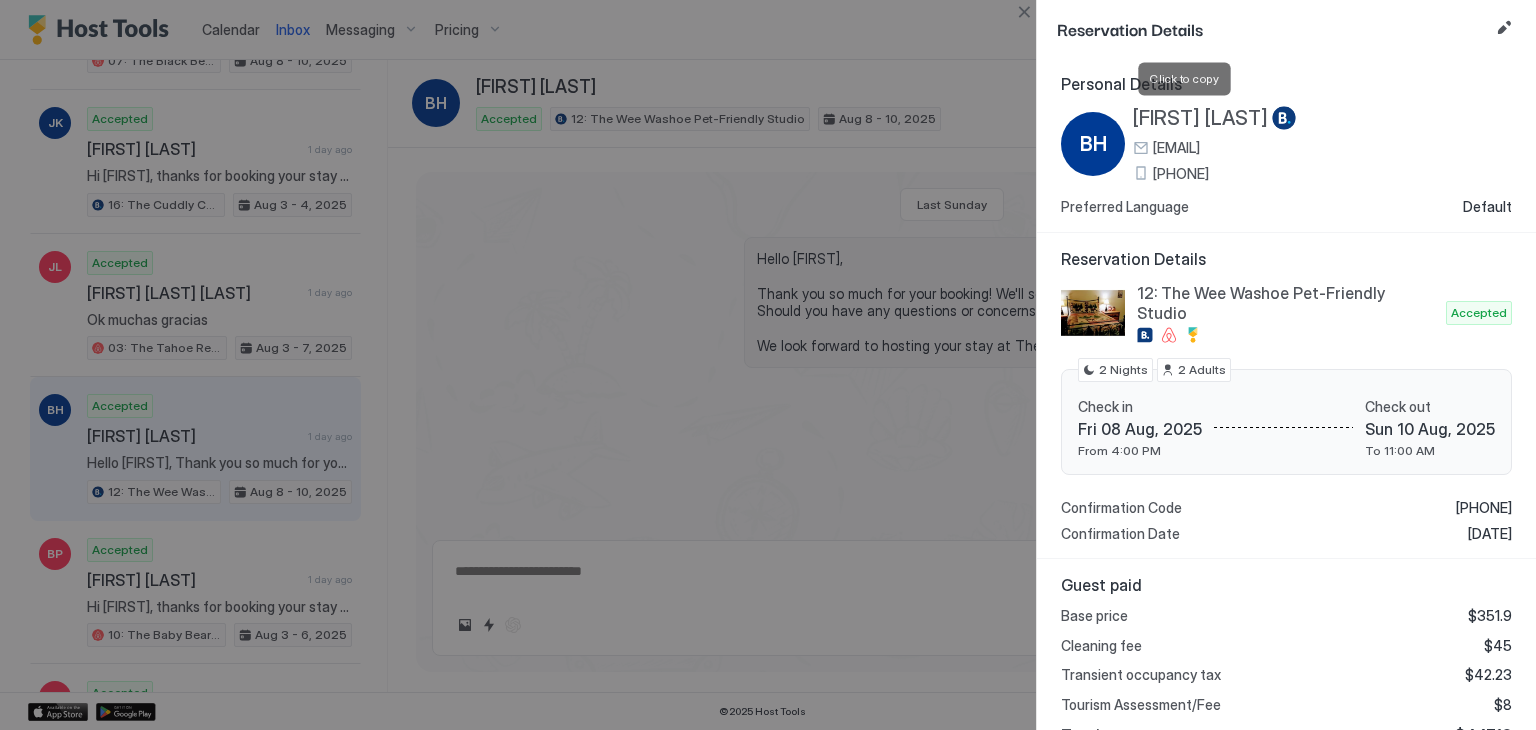 click on "[FIRST] [LAST]" at bounding box center [1200, 118] 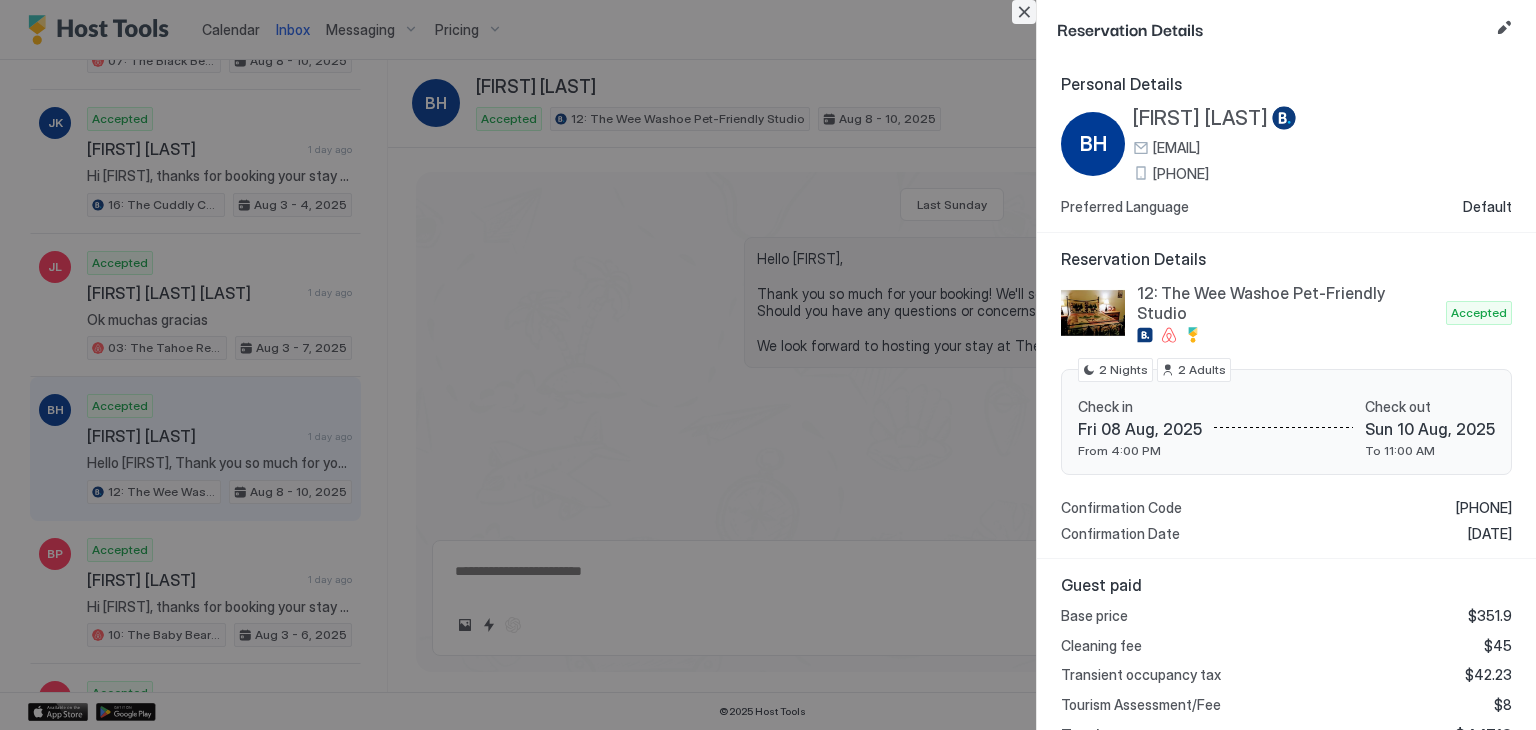 click at bounding box center [1024, 12] 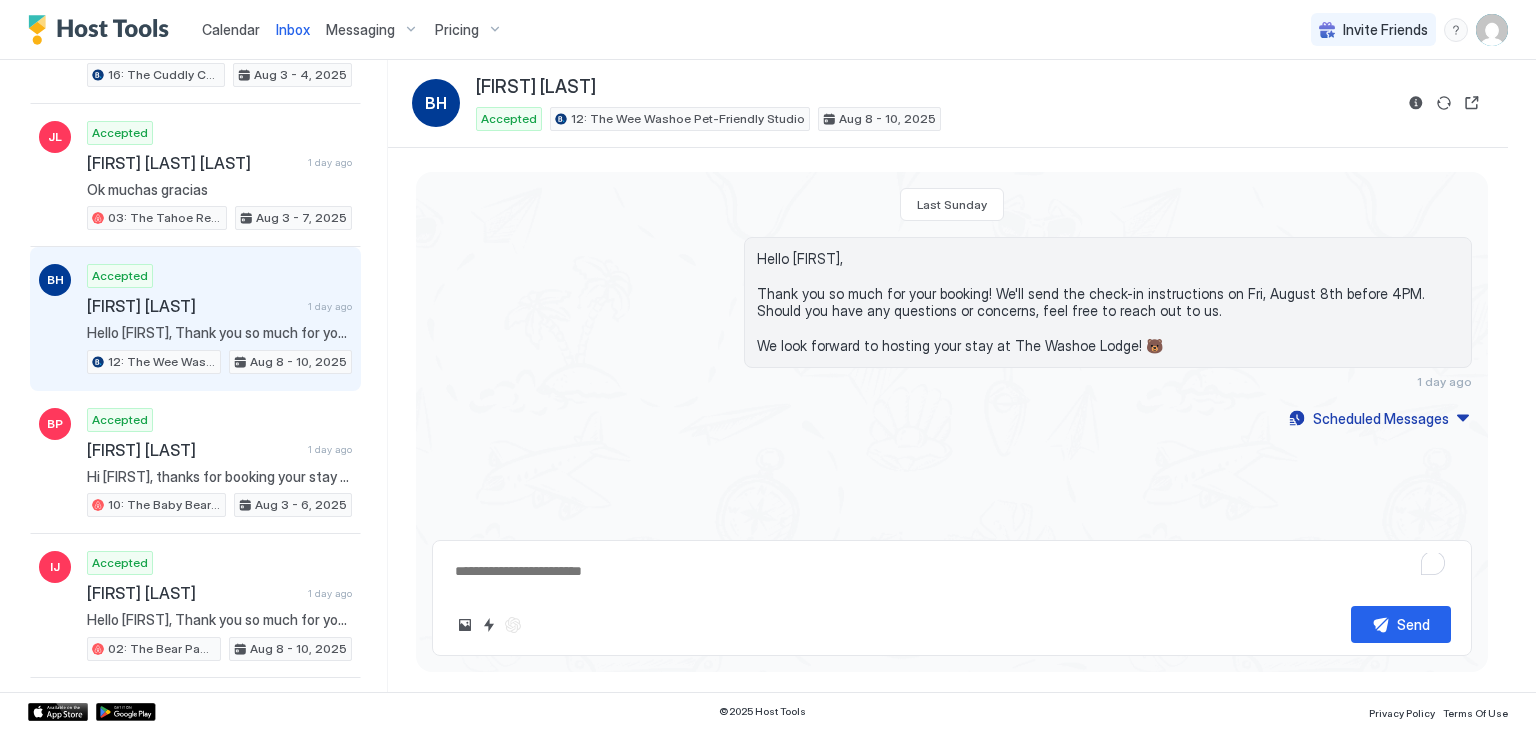 scroll, scrollTop: 2375, scrollLeft: 0, axis: vertical 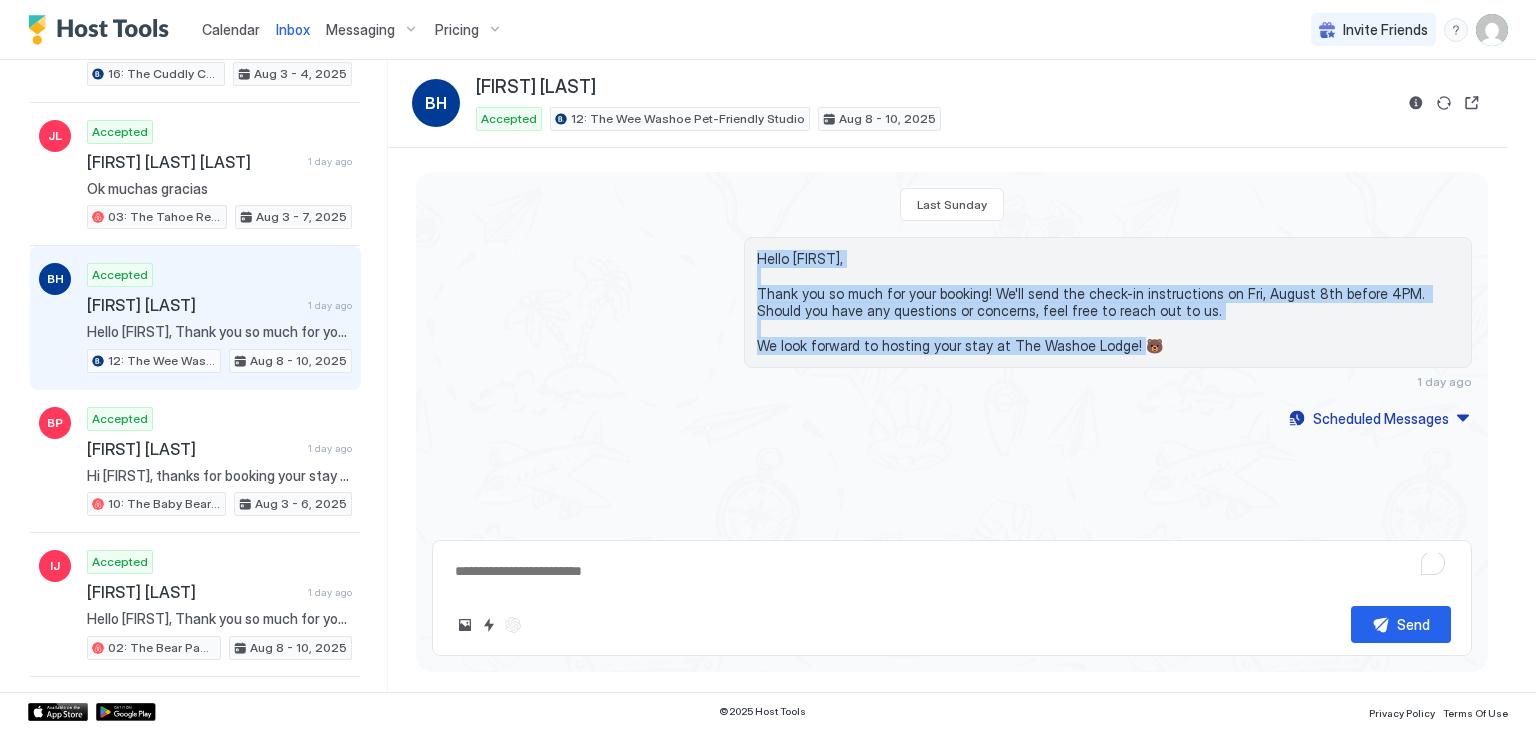 drag, startPoint x: 759, startPoint y: 256, endPoint x: 1207, endPoint y: 375, distance: 463.53534 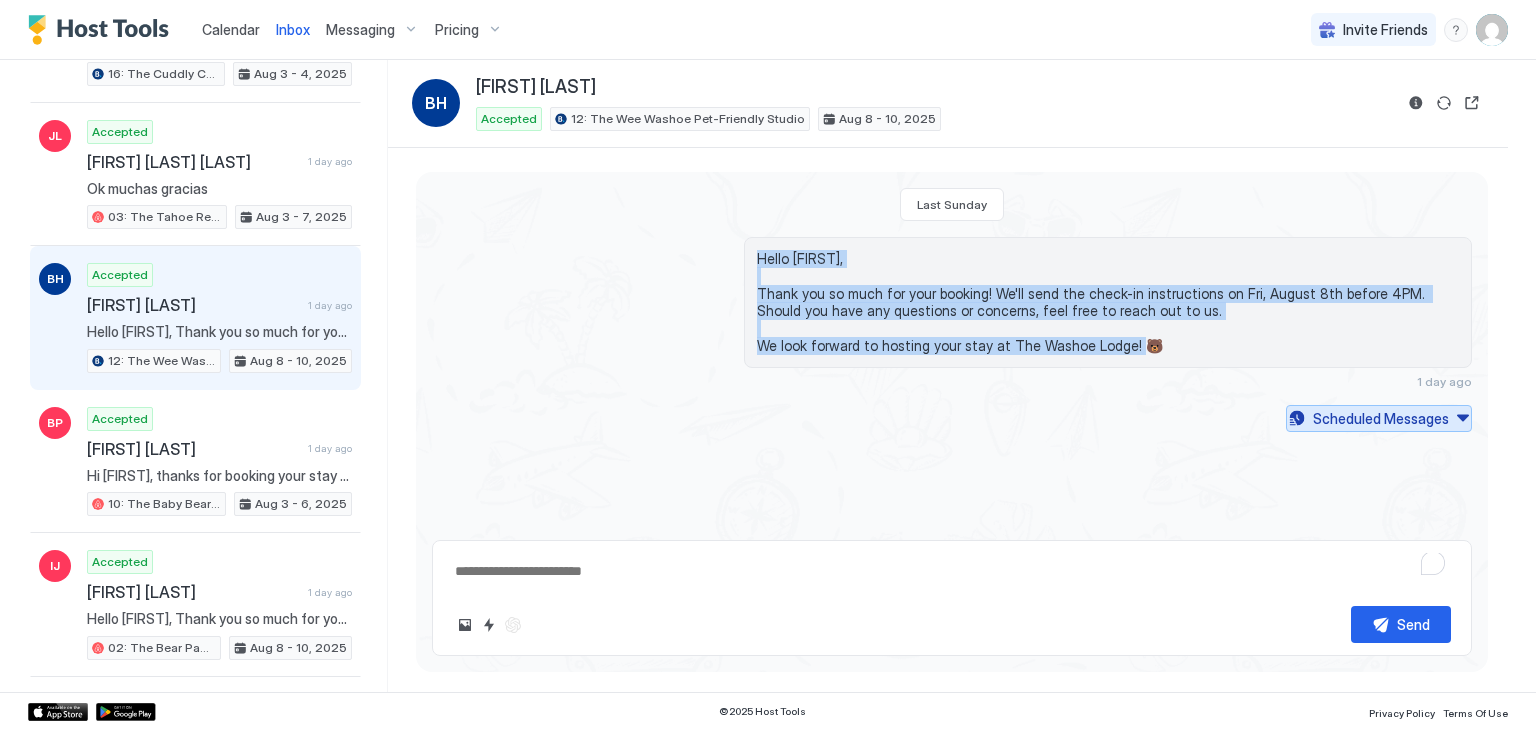 click on "Scheduled Messages" at bounding box center [1381, 418] 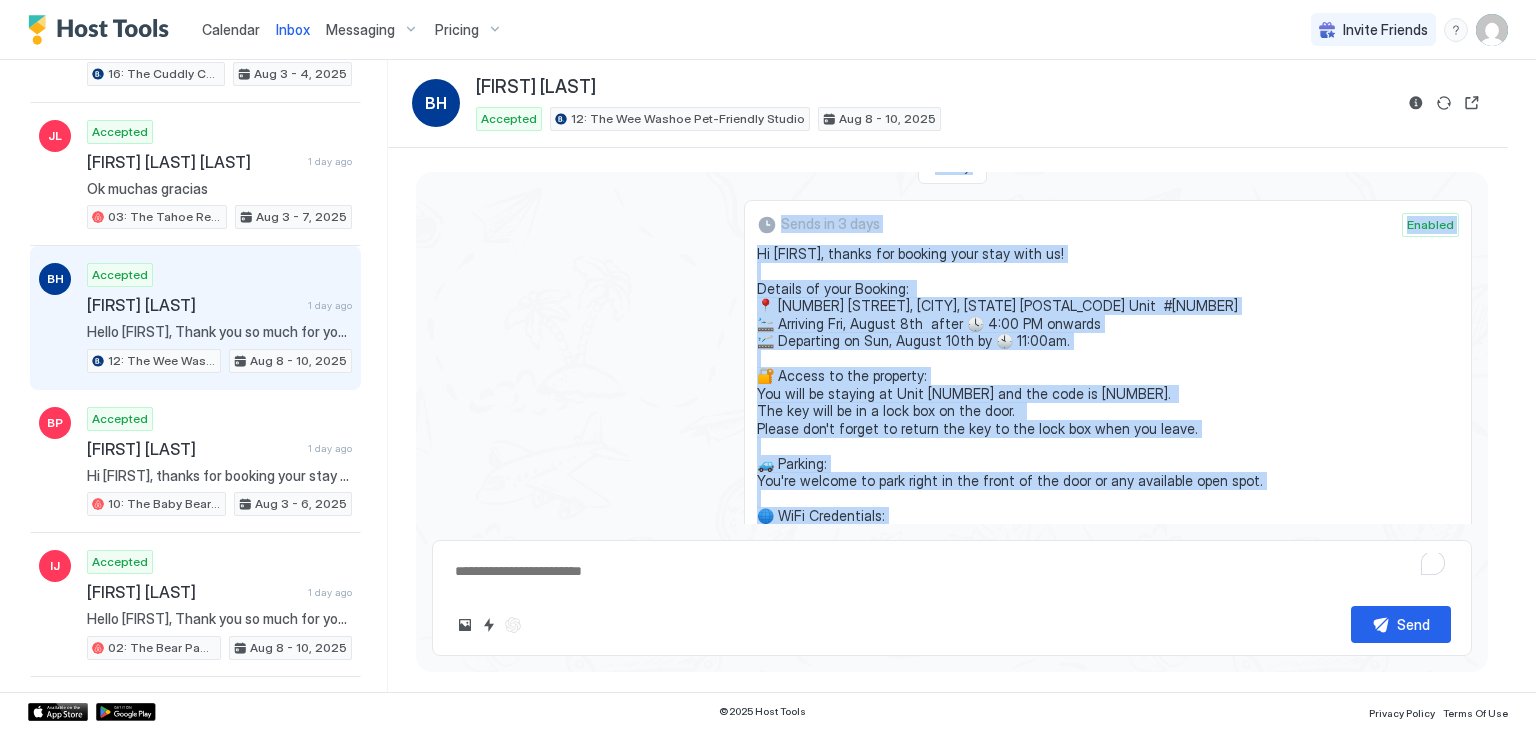 scroll, scrollTop: 86, scrollLeft: 0, axis: vertical 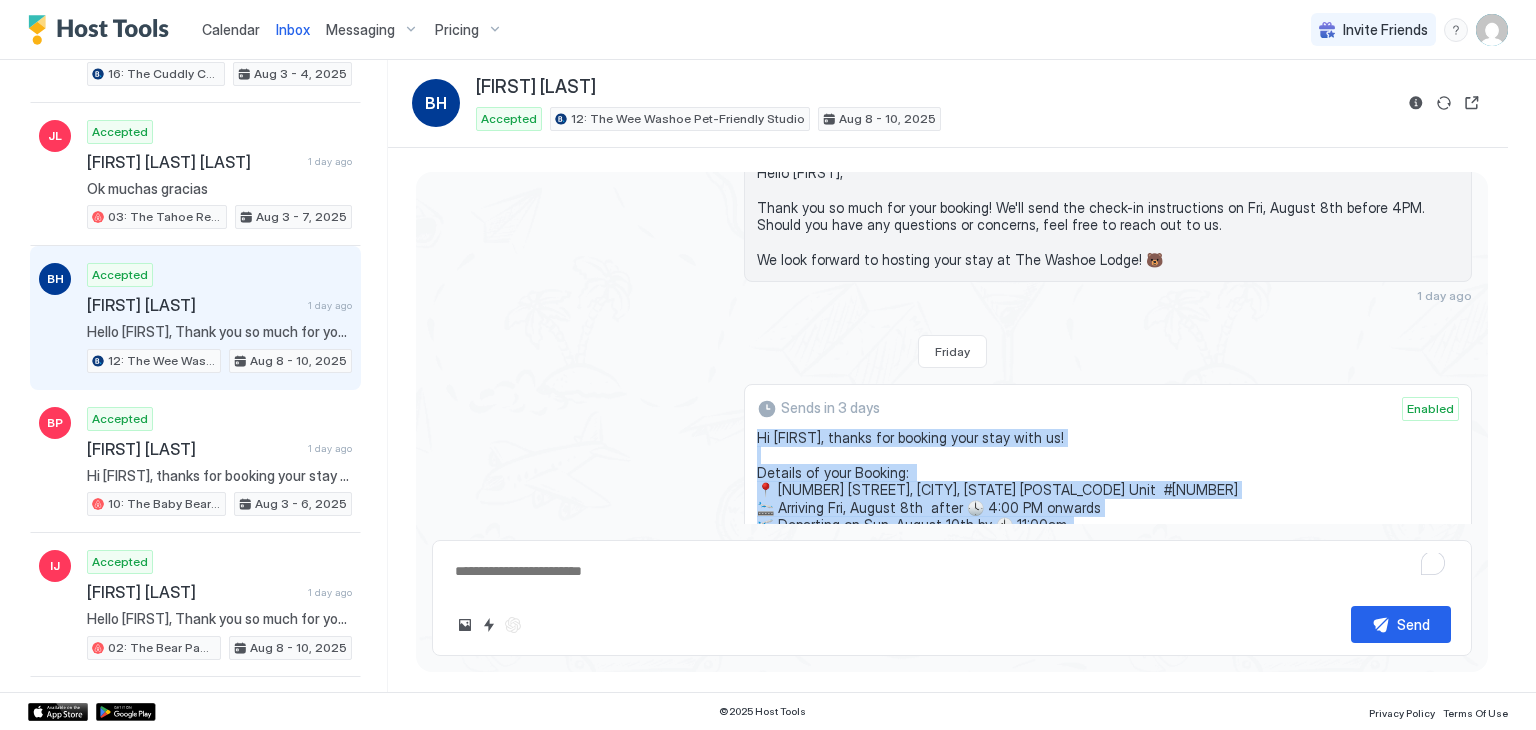 drag, startPoint x: 870, startPoint y: 397, endPoint x: 752, endPoint y: 431, distance: 122.80065 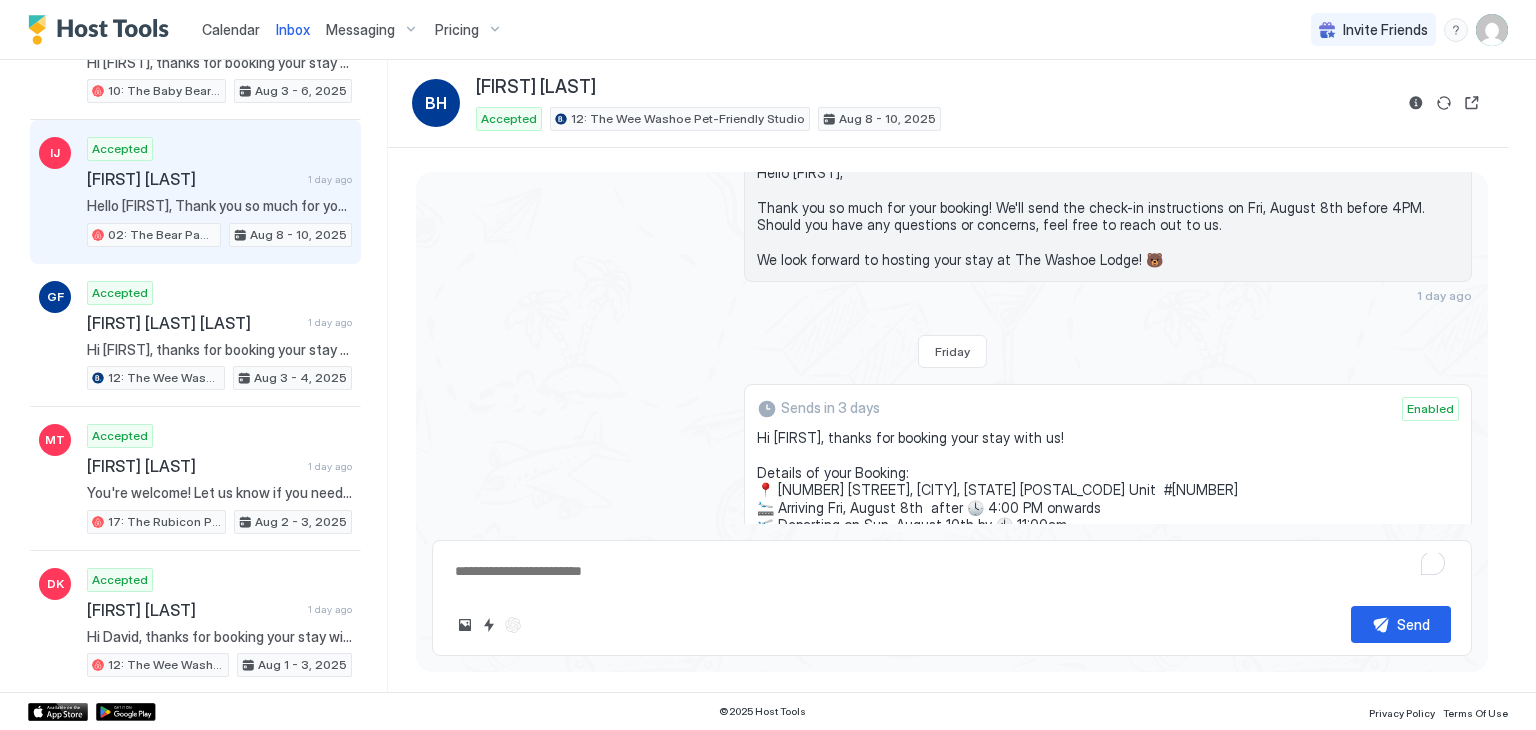 scroll, scrollTop: 2796, scrollLeft: 0, axis: vertical 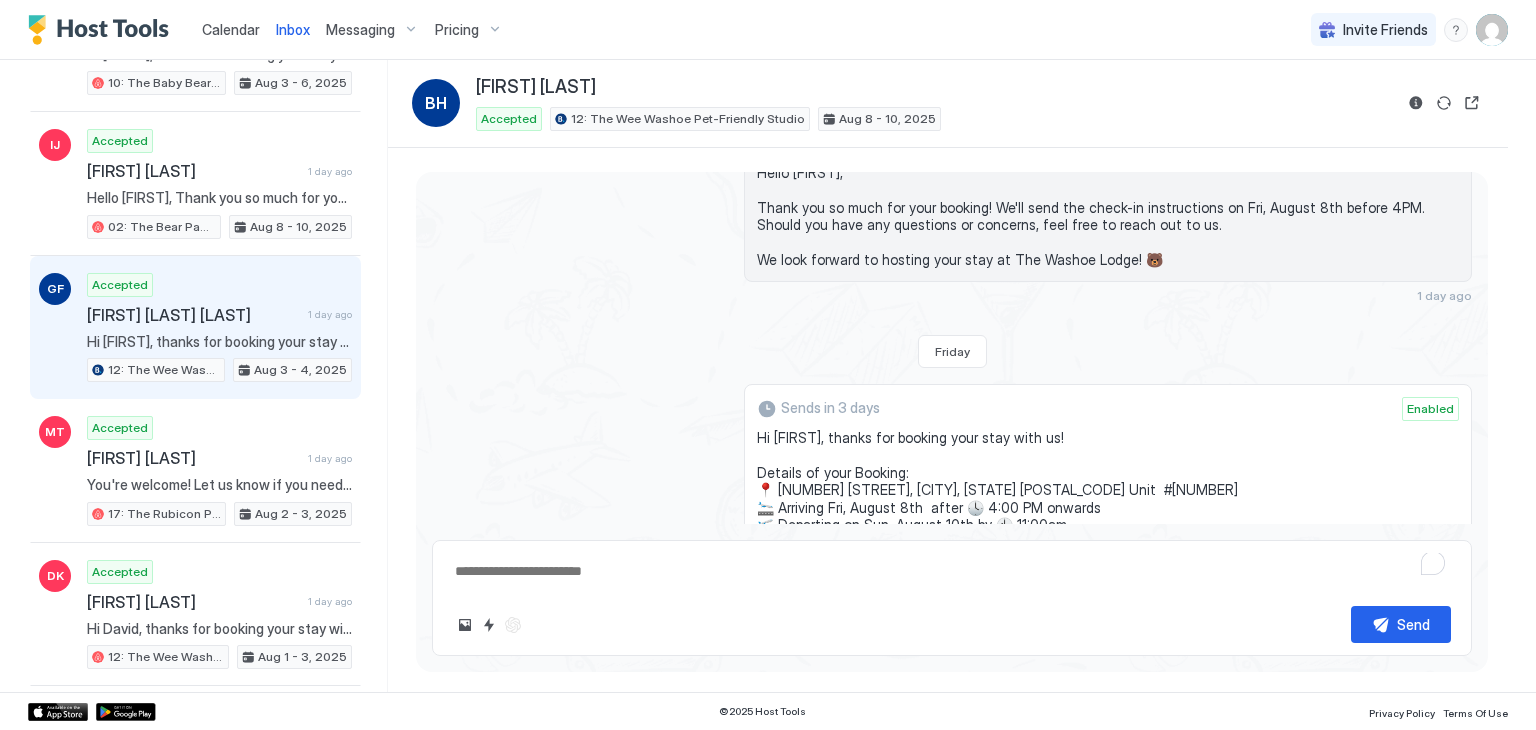 click on "Accepted [FIRST] [LAST] [TIME] [NUMBER]: The Wee Washoe Pet-Friendly Studio Aug 3 - 4, 2025" at bounding box center (219, 328) 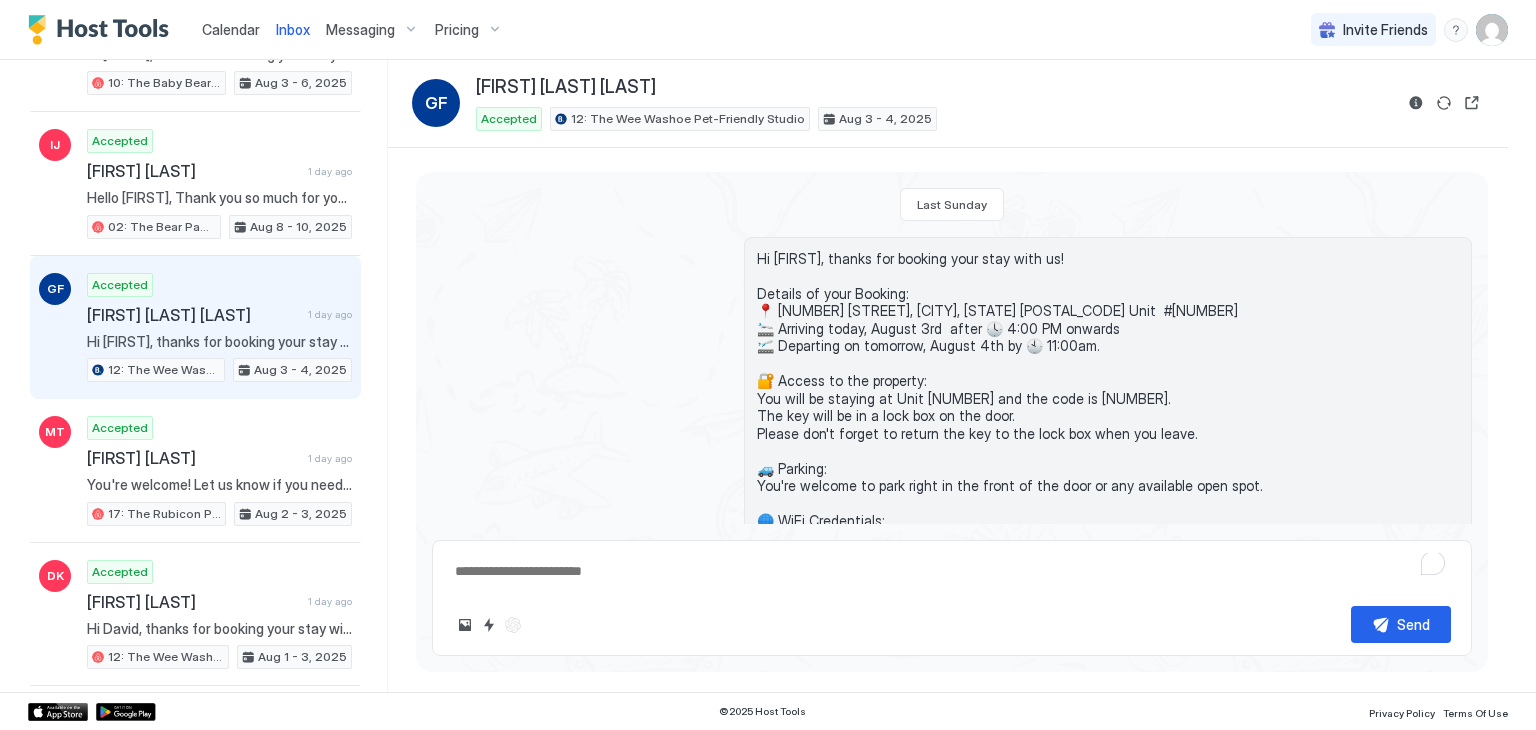 scroll, scrollTop: 229, scrollLeft: 0, axis: vertical 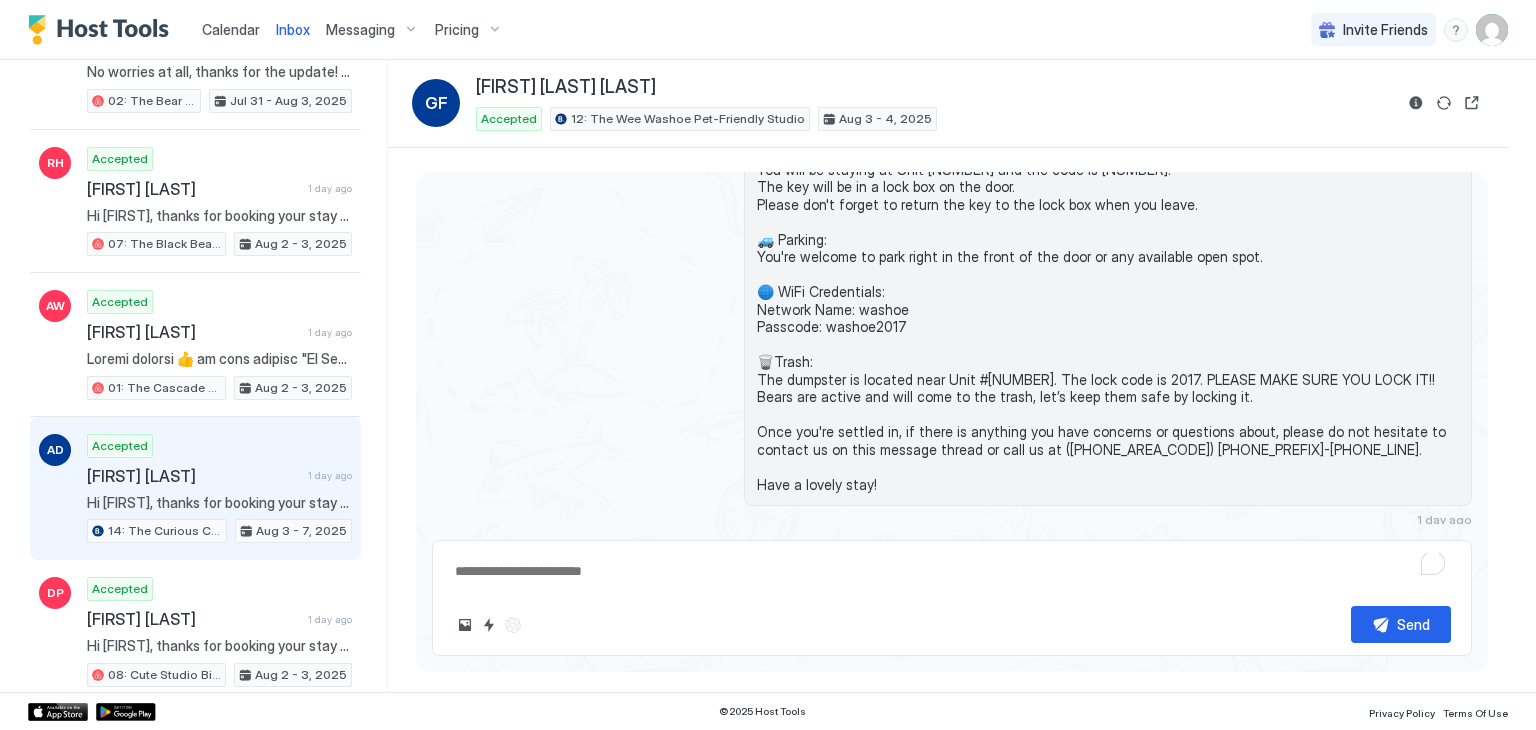 click on "[FIRST] [LAST]" at bounding box center [193, 476] 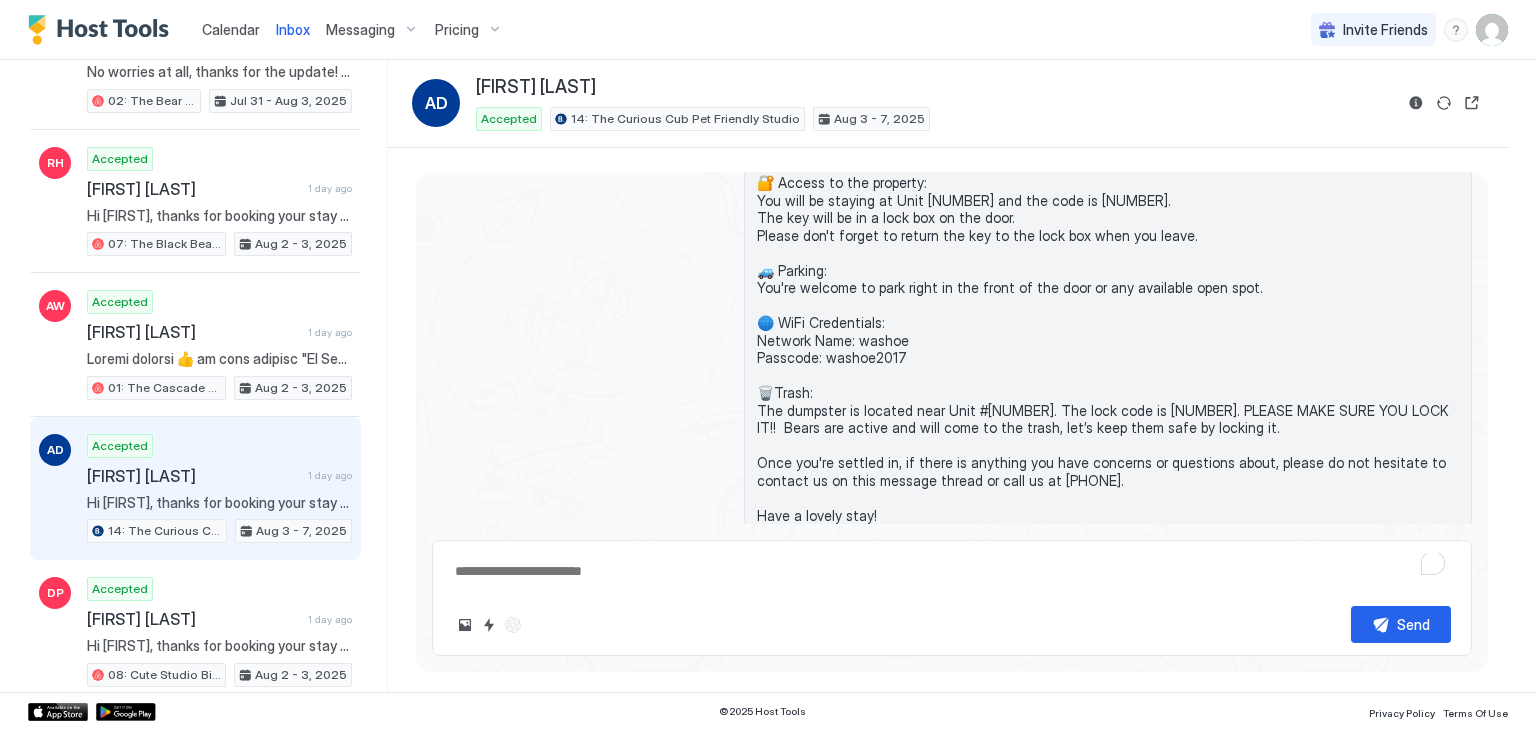 scroll, scrollTop: 462, scrollLeft: 0, axis: vertical 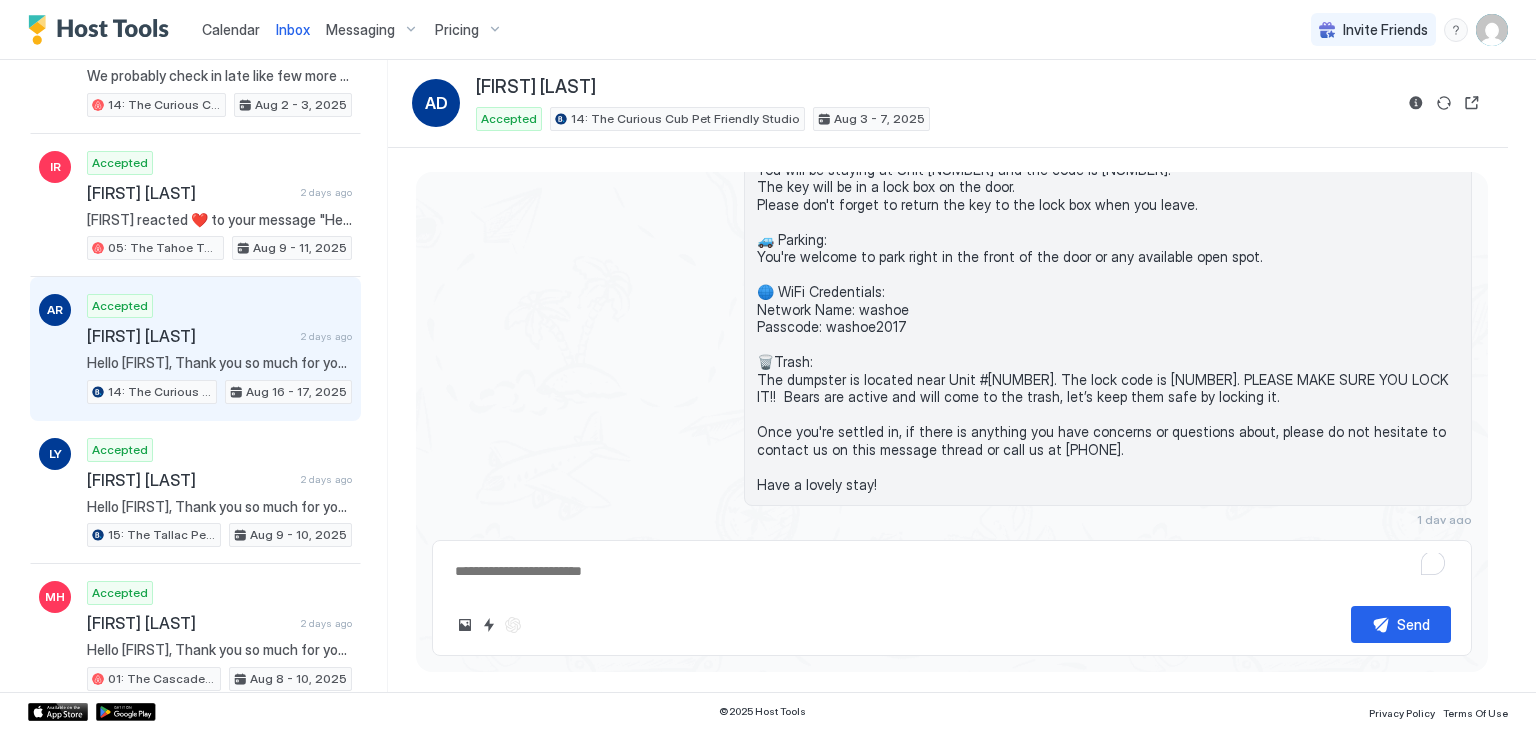 click on "[FIRST] [LAST]" at bounding box center [190, 336] 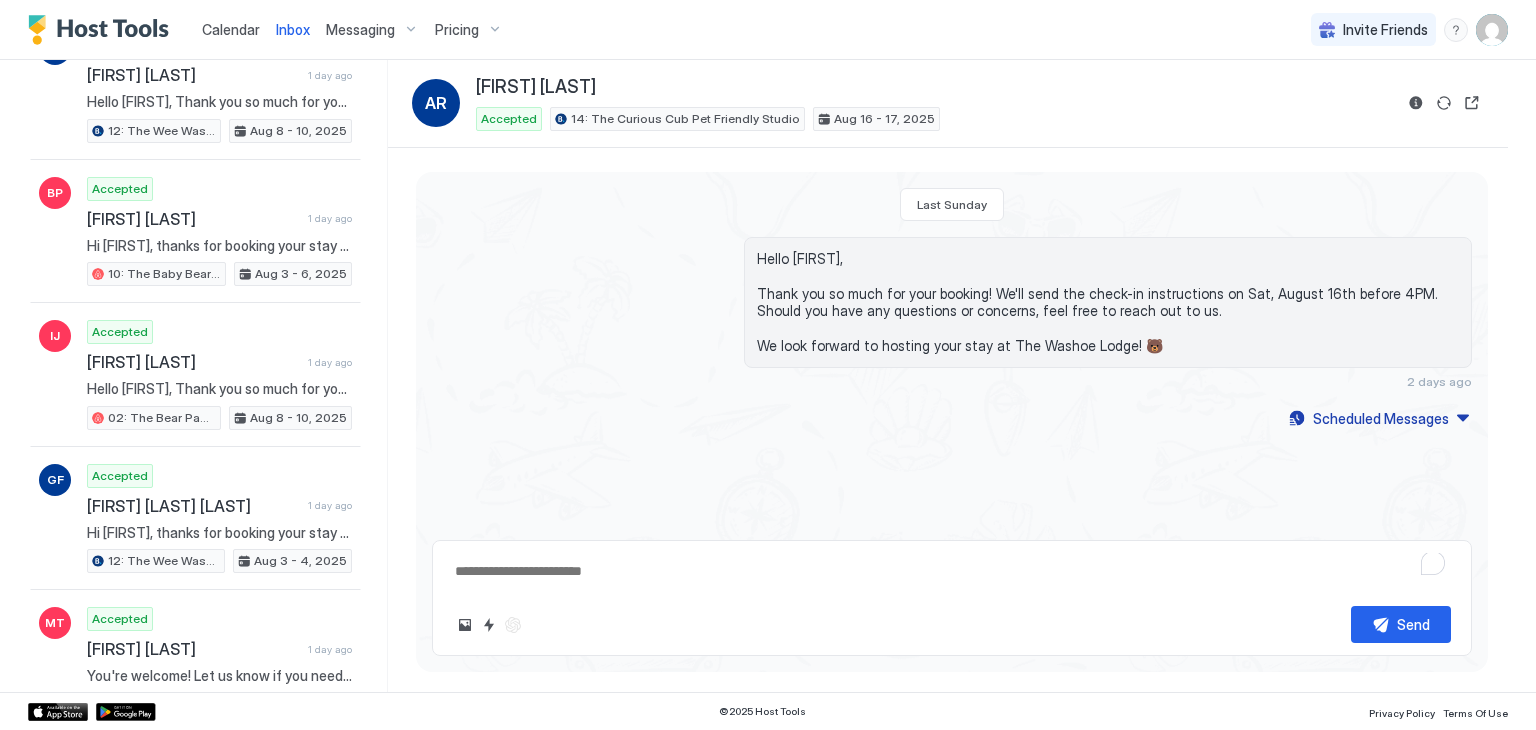 scroll, scrollTop: 2602, scrollLeft: 0, axis: vertical 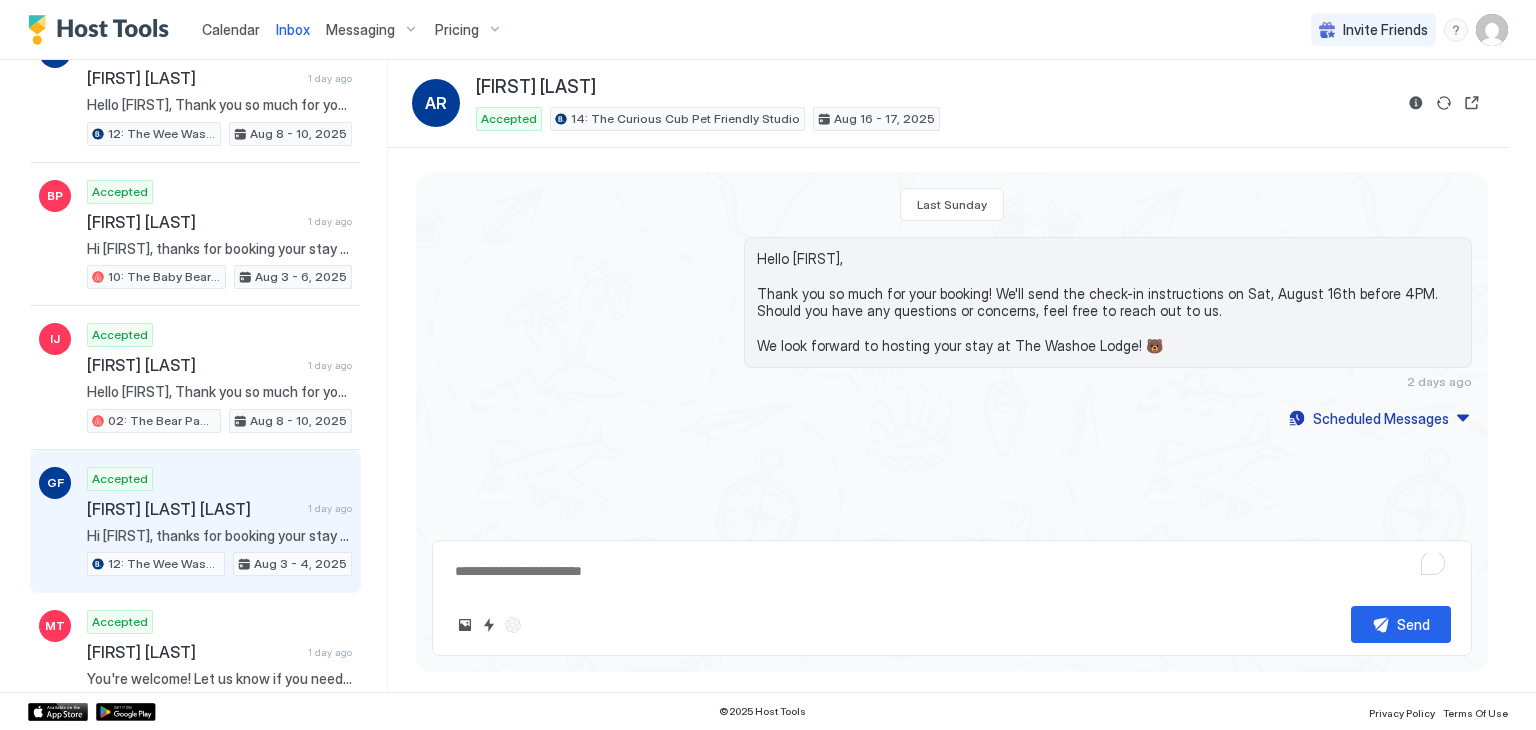 click on "[FIRST] [LAST] [LAST]" at bounding box center (193, 509) 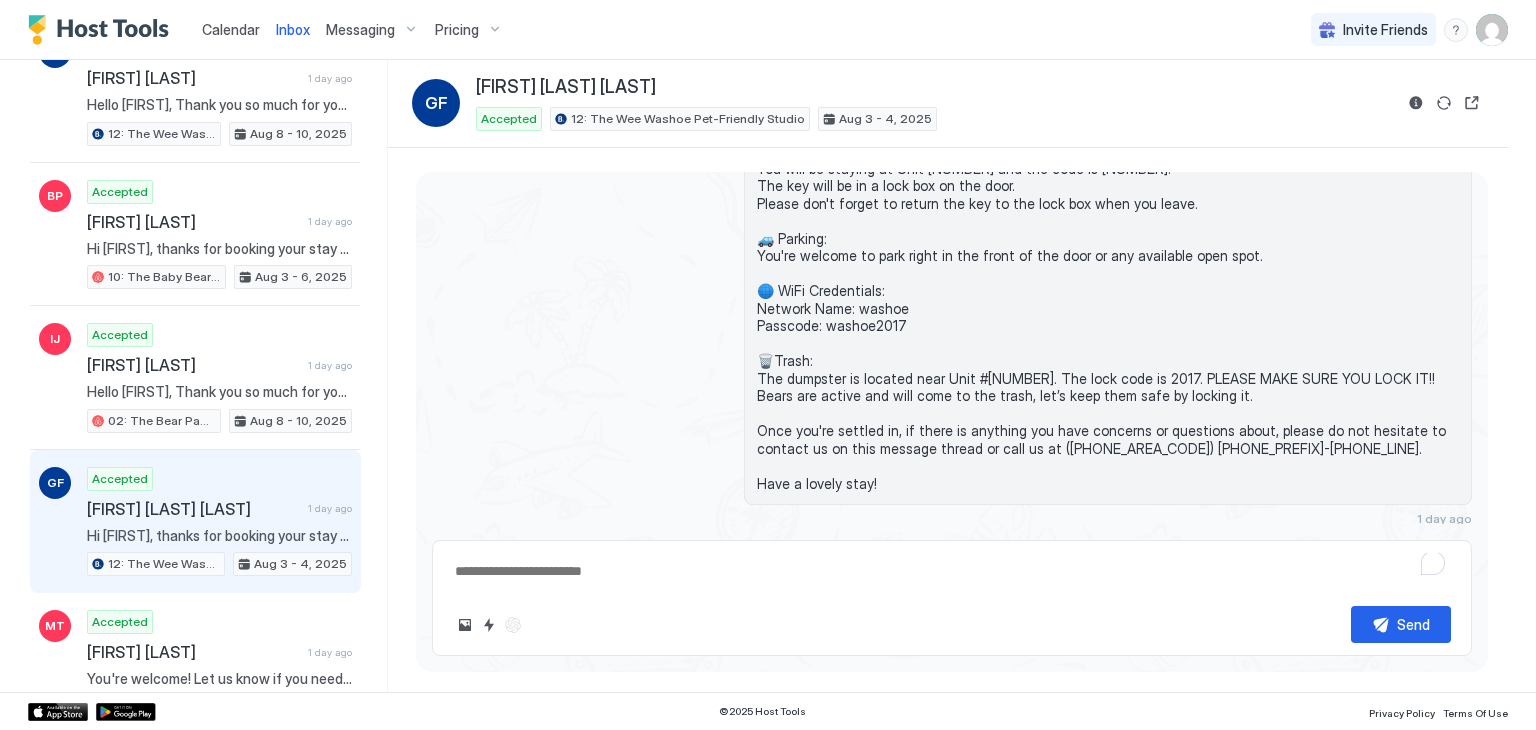 scroll, scrollTop: 0, scrollLeft: 0, axis: both 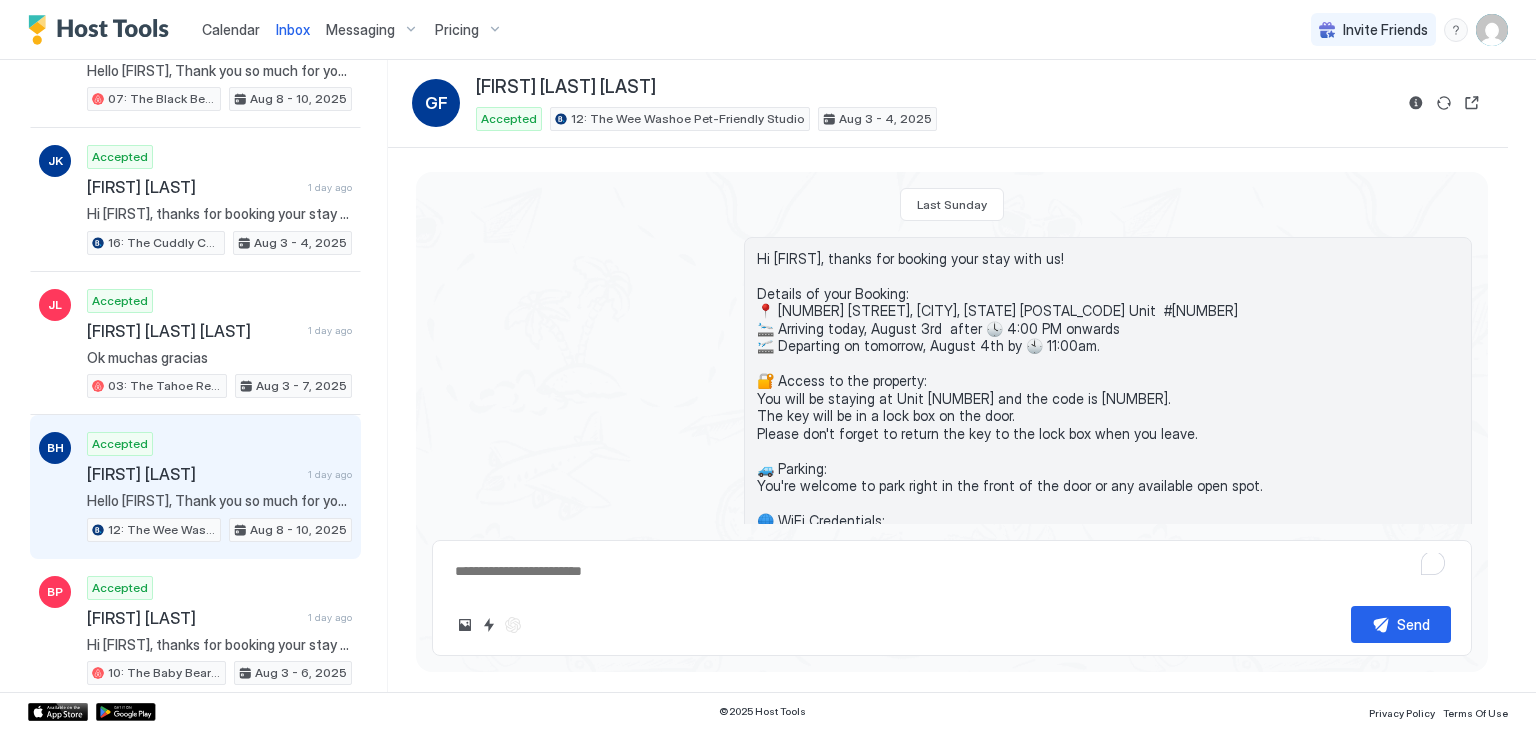click on "[FIRST] [LAST]" at bounding box center (193, 474) 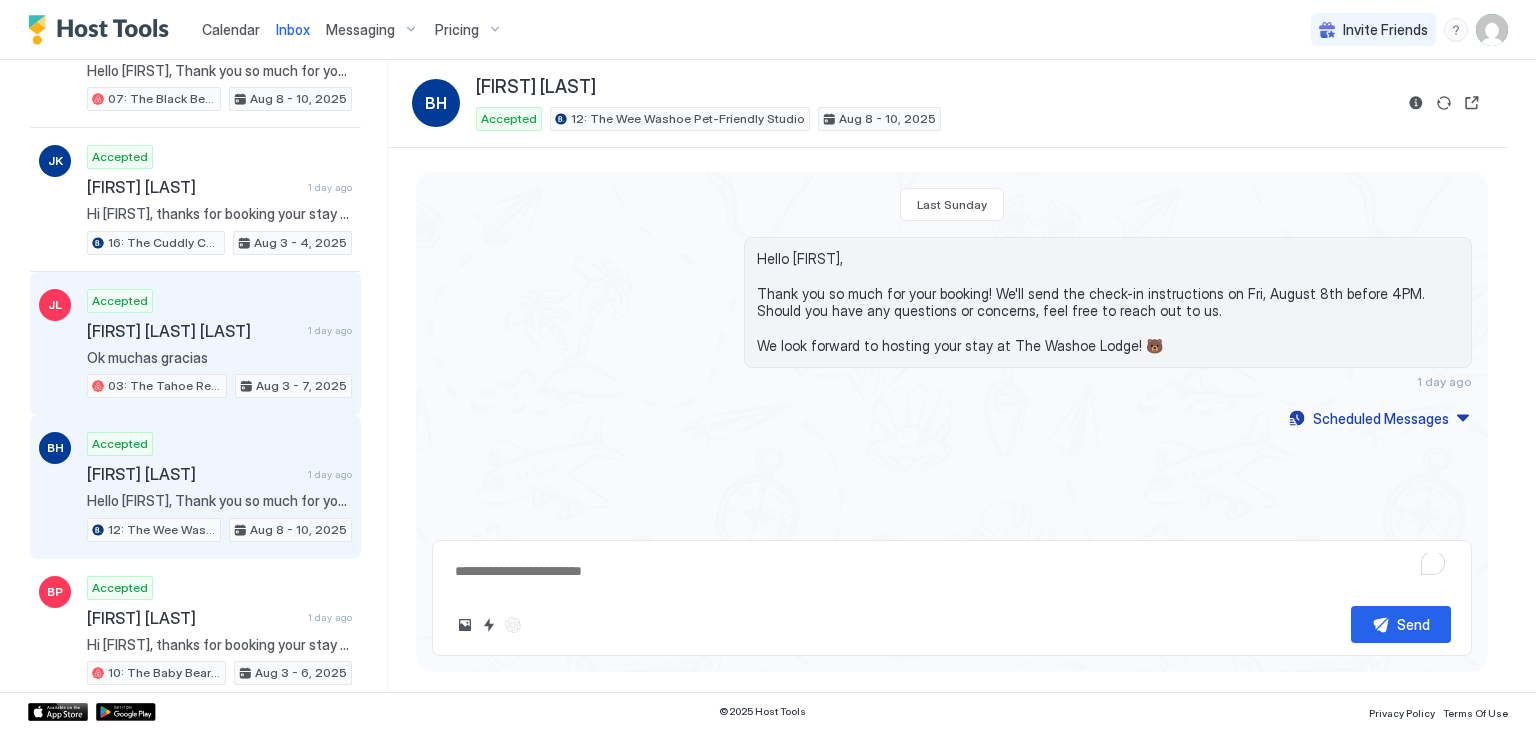 scroll, scrollTop: 2113, scrollLeft: 0, axis: vertical 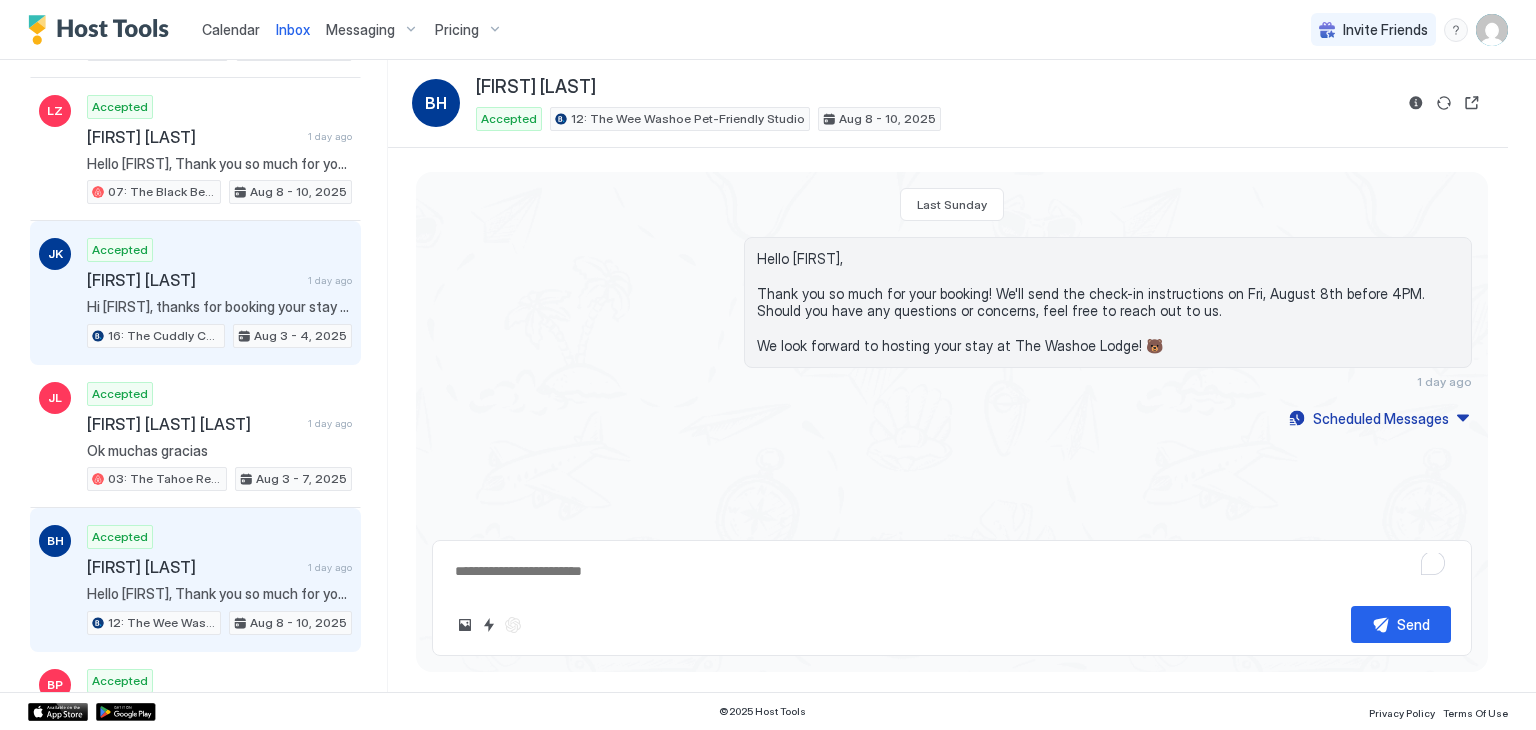 click on "Hi [FIRST], thanks for booking your stay with us!
Details of your Booking:
📍 [NUMBER] [STREET], [CITY], [STATE] [POSTAL_CODE] Unit  #[NUMBER]
🛬 Arriving today, August 3rd  after 🕓 [NUMBER]:00 PM onwards
🛫 Departing on tomorrow, August 4th by 🕙 [NUMBER]:00am.
🔐 Access to the property:
You will be staying at Unit [NUMBER] and the code is [NUMBER].
The key will be in a lock box on the door.
Please don't forget to return the key to the lock box when you leave.
🚙 Parking:
You're welcome to park right in the front of the door or any available open spot.
🌐 WiFi Credentials:
Network Name: washoe
Passcode: washoe2017
🗑️Trash:
The dumpster is located near Unit #[NUMBER]. The lock code is [NUMBER]. PLEASE MAKE SURE YOU LOCK IT!!  Bears are active and will come to the trash, let’s keep them safe by locking it.
Once you're settled in, if there is anything you have concerns or questions about, please do not hesitate to contact us on this message thread or call us at [PHONE].
Have a lovely stay!" at bounding box center (219, 307) 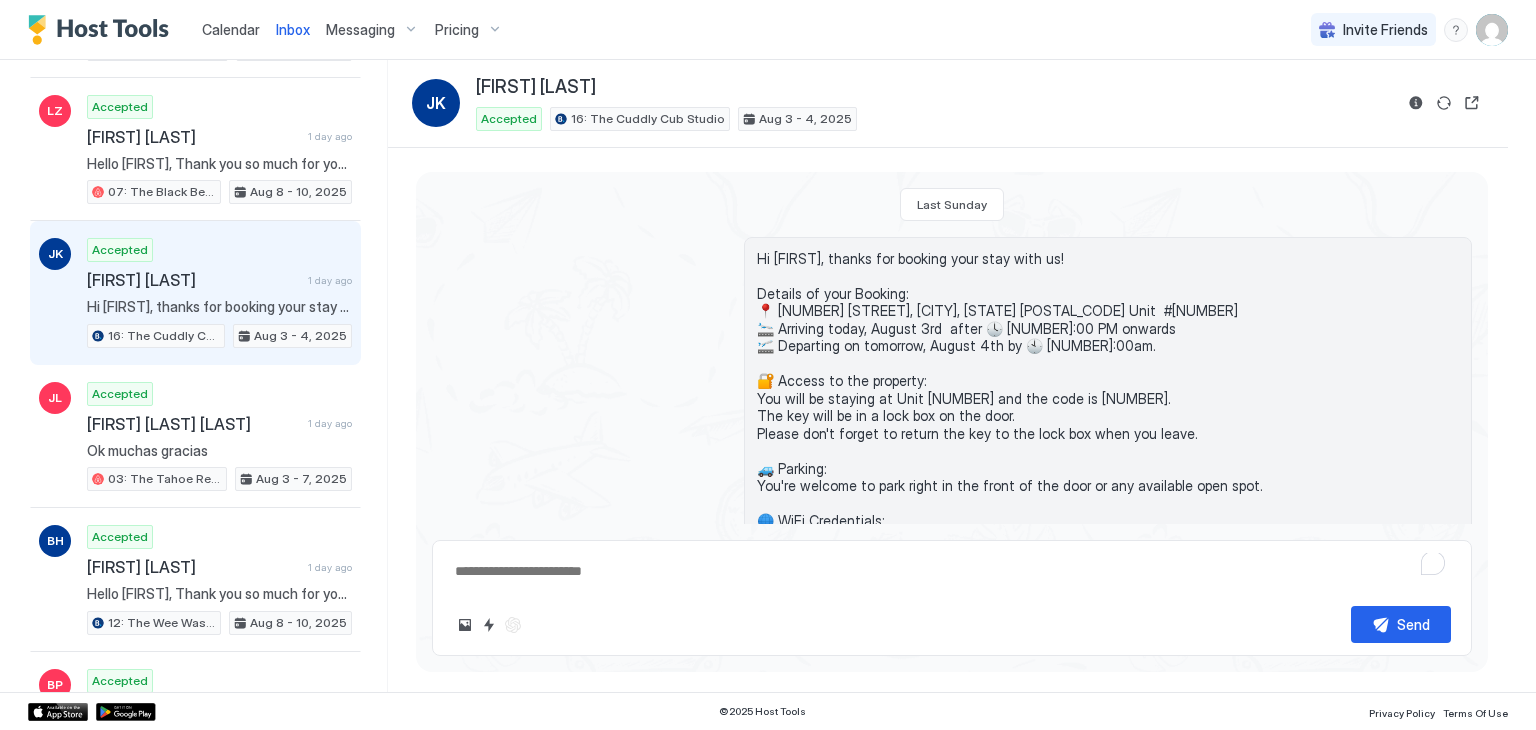 scroll, scrollTop: 230, scrollLeft: 0, axis: vertical 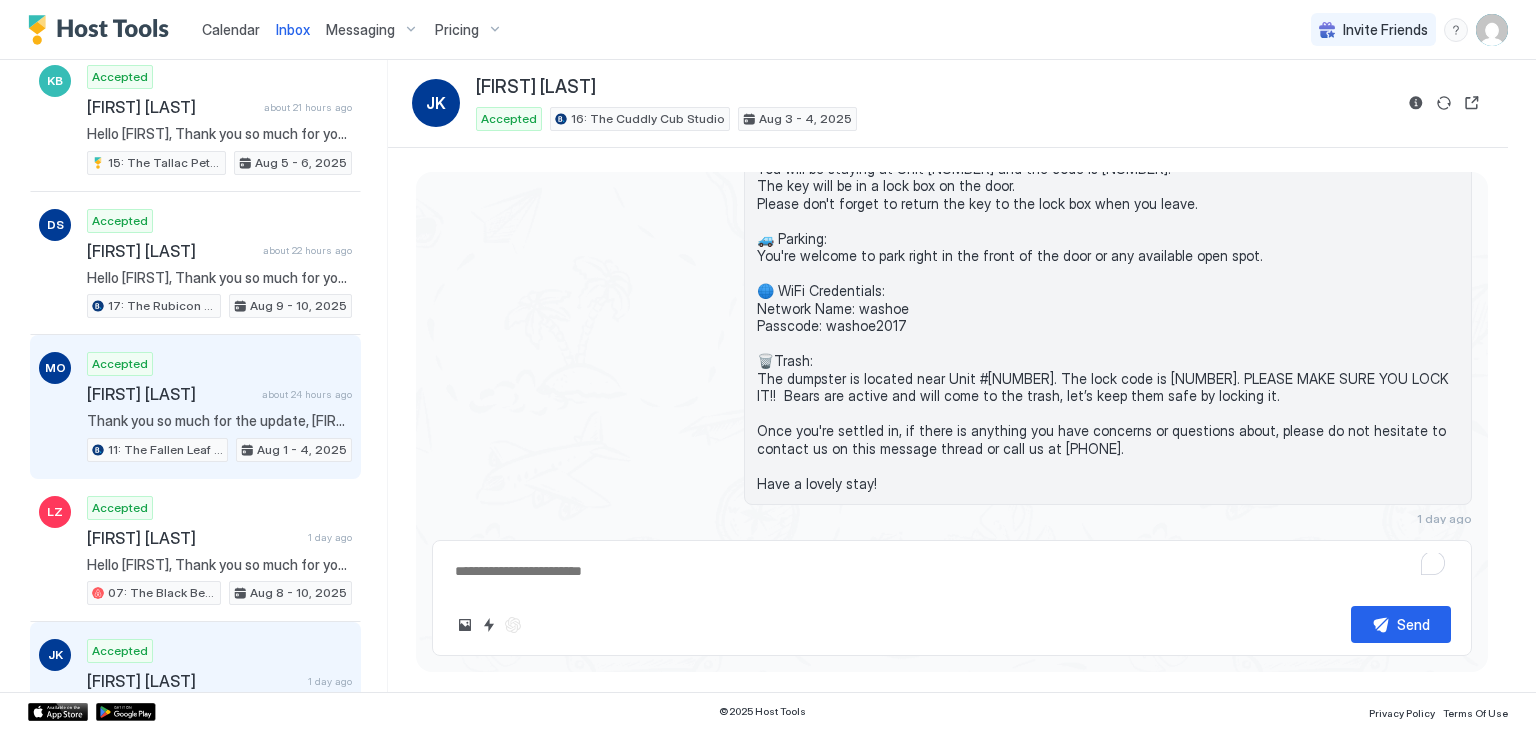 click on "Accepted [FIRST] [LAST] about 24 hours ago Thank you so much for the update, [FIRST]! We're glad you enjoyed your stay, and we truly appreciate your attention to the check-out details. We'll be happy to welcome you back anytime! Have a wonderful day! 😊 11: The Fallen Leaf Pet Friendly Studio Aug 1 - 4, 2025" at bounding box center [219, 407] 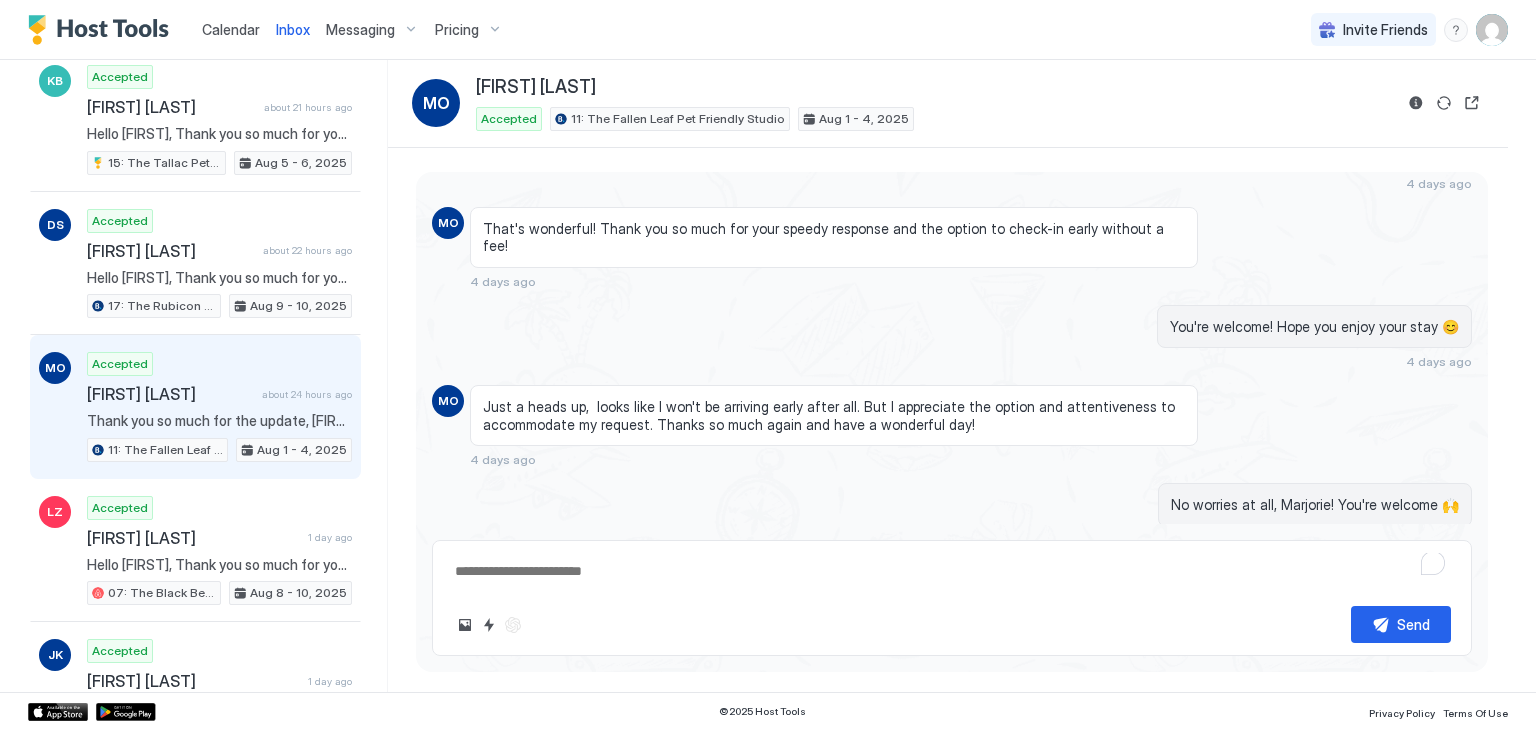scroll, scrollTop: 1415, scrollLeft: 0, axis: vertical 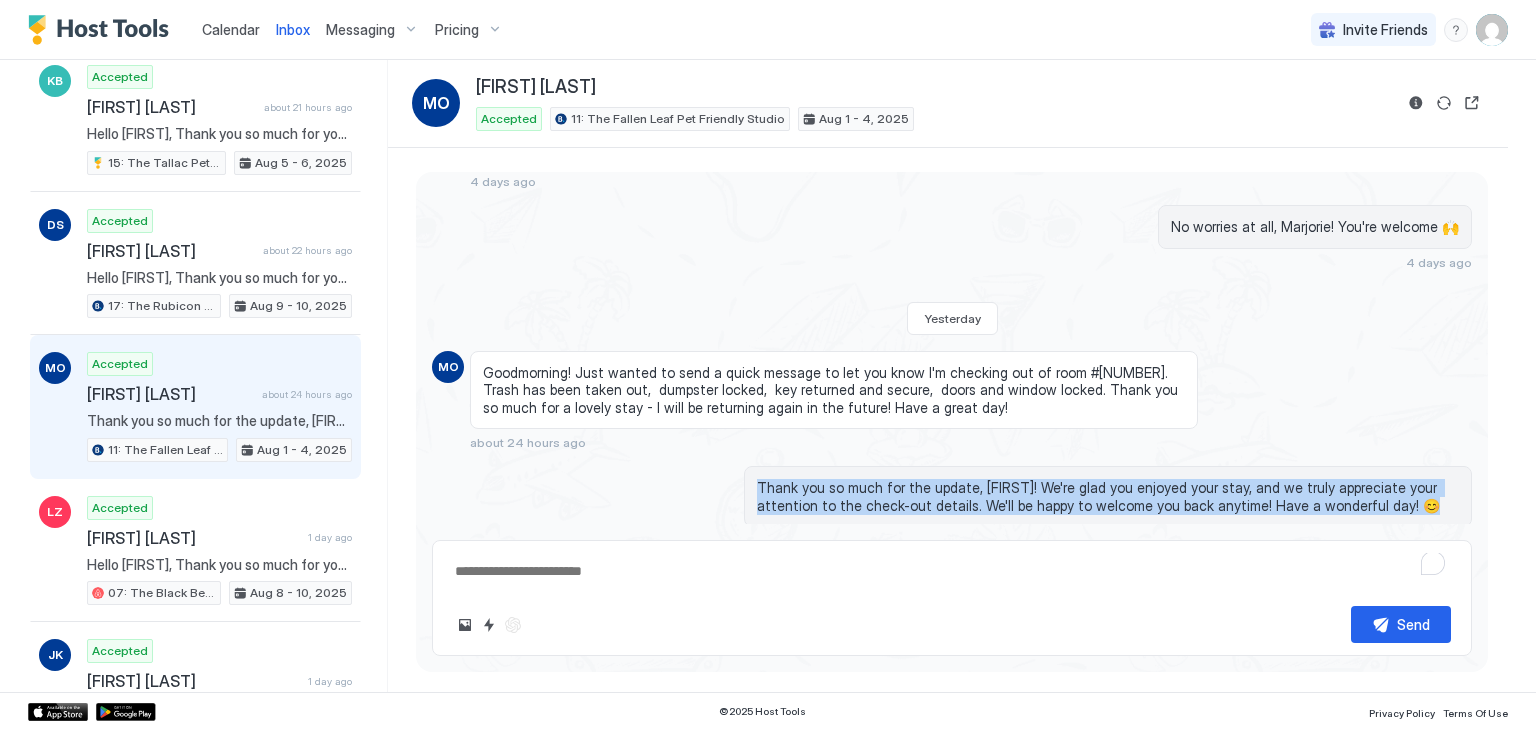 drag, startPoint x: 1377, startPoint y: 485, endPoint x: 733, endPoint y: 454, distance: 644.74567 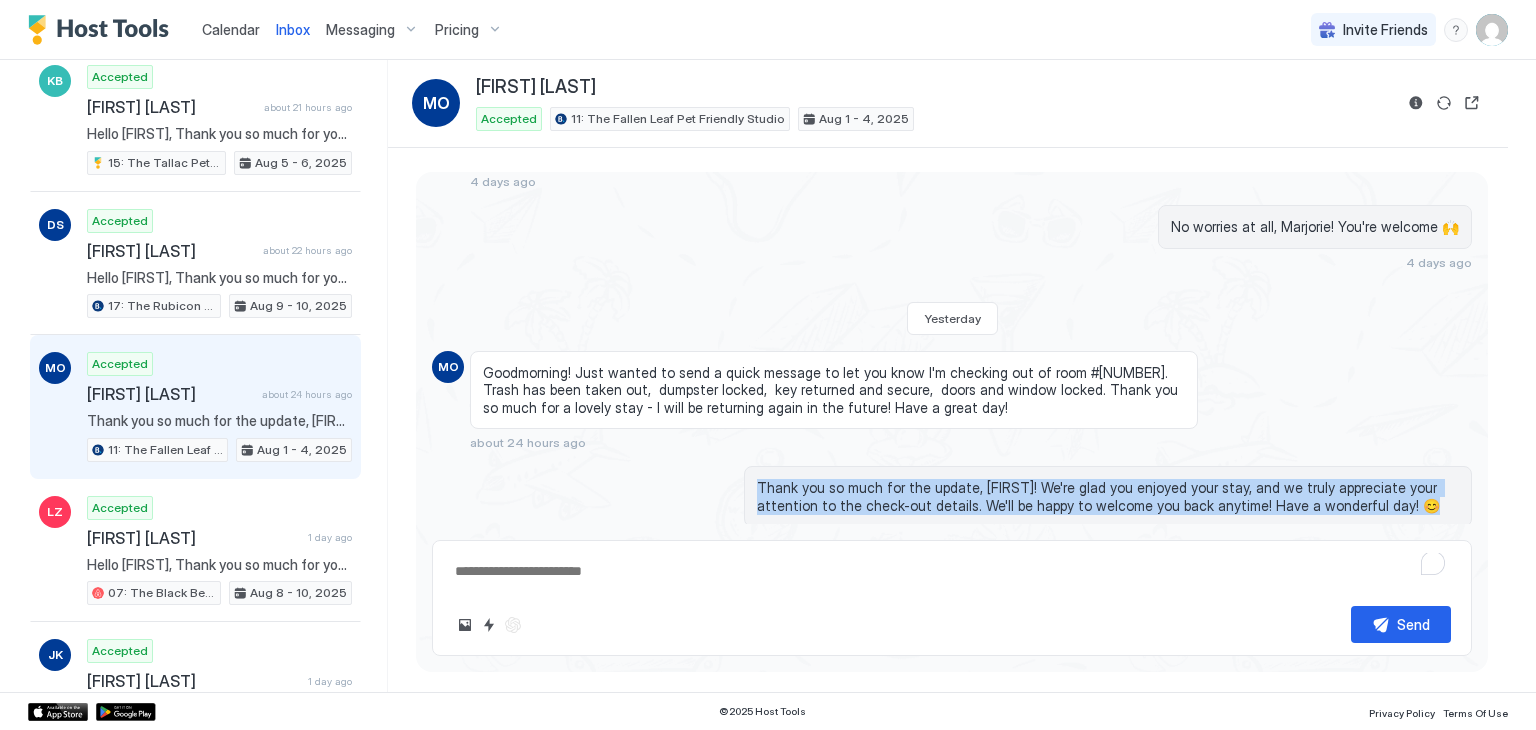 click on "Thank you so much for the update, [FIRST]! We're glad you enjoyed your stay, and we truly appreciate your attention to the check-out details. We'll be happy to welcome you back anytime! Have a wonderful day! 😊 [TIME]" at bounding box center (952, 507) 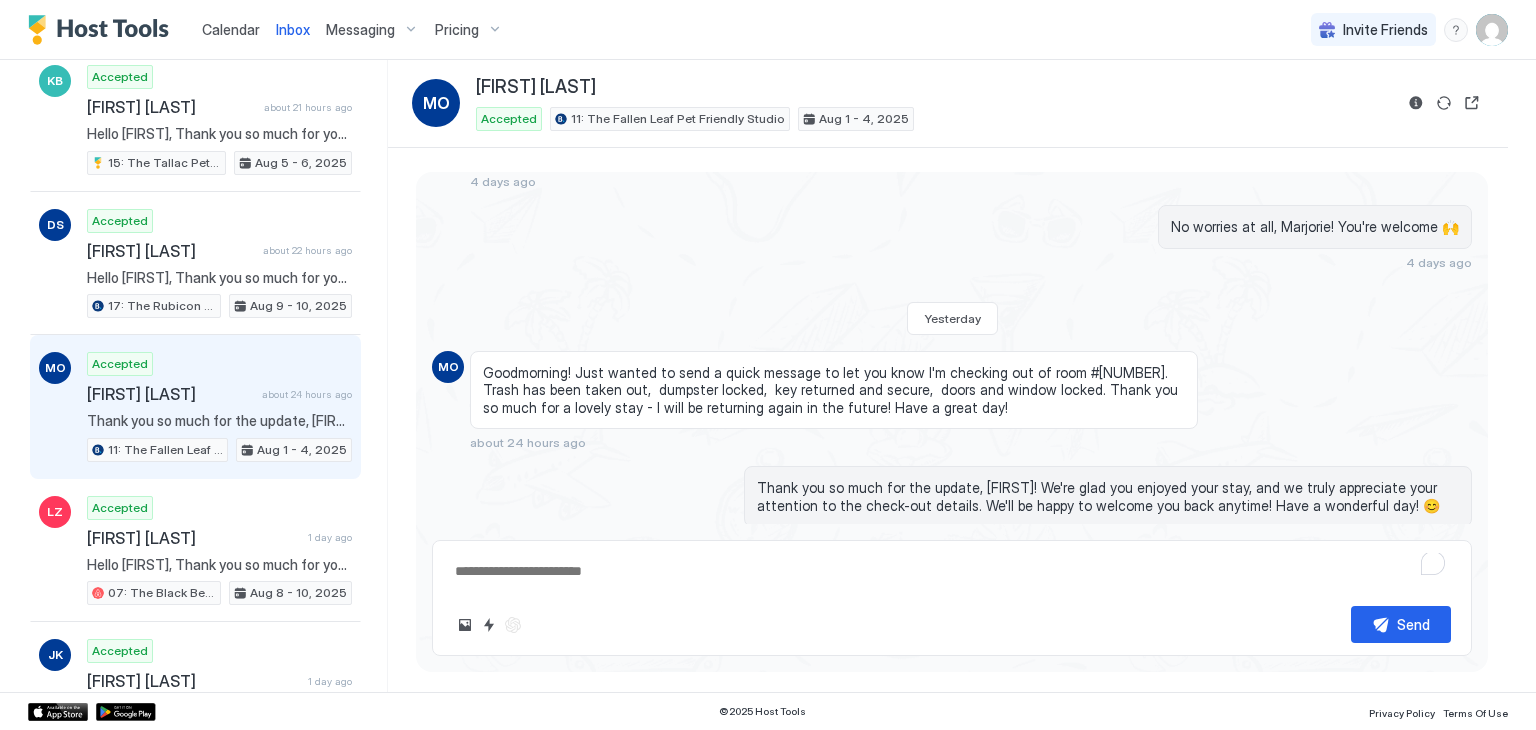 scroll, scrollTop: 1415, scrollLeft: 0, axis: vertical 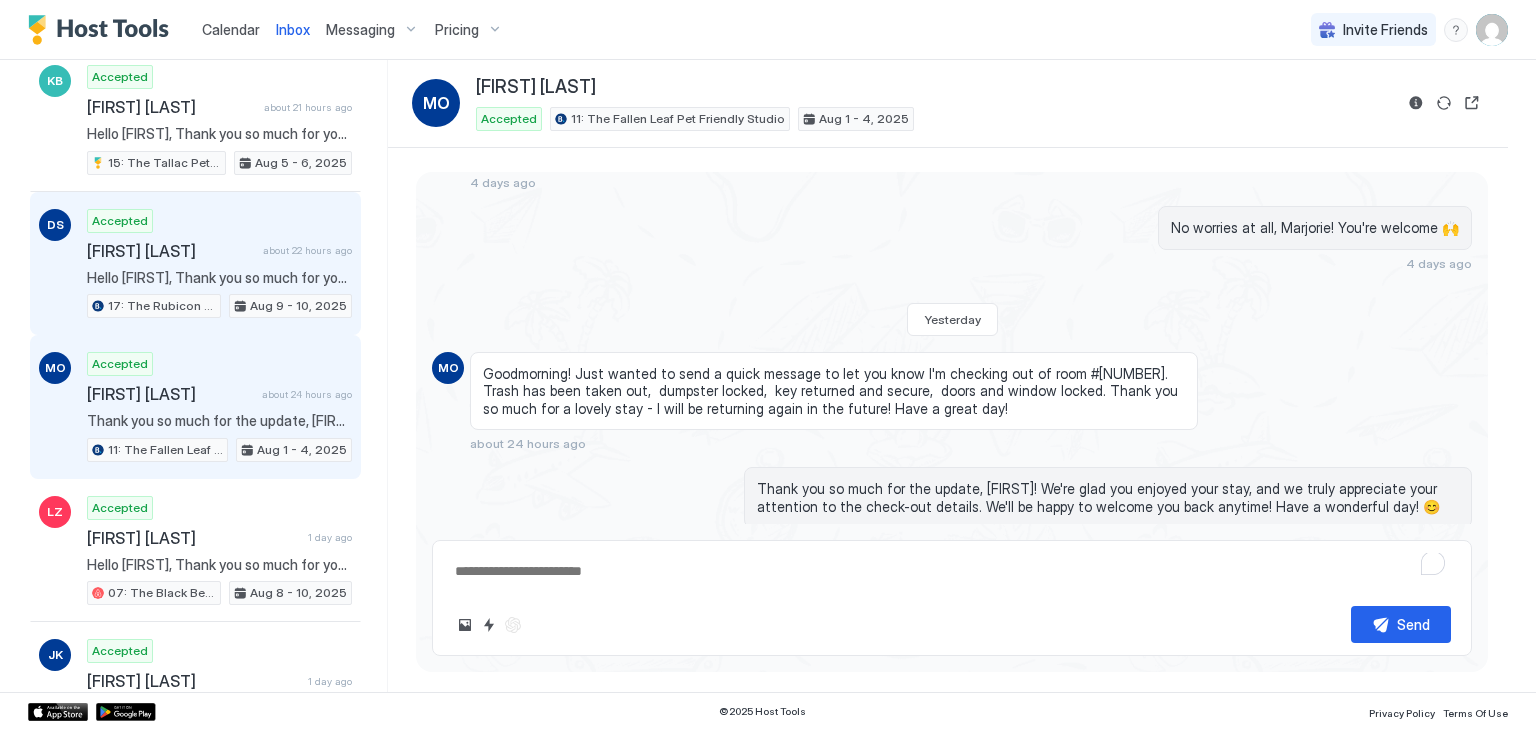 click on "Accepted [FIRST] [LAST] about 22 hours ago Hello [FIRST],
Thank you so much for your booking! We'll send the check-in instructions on Sat, August 9th before 4PM. Should you have any questions or concerns, feel free to reach out to us.
We look forward to hosting your stay at The Washoe Lodge! 🐻 17: The Rubicon Pet Friendly Studio Aug 9 - 10, 2025" at bounding box center [219, 264] 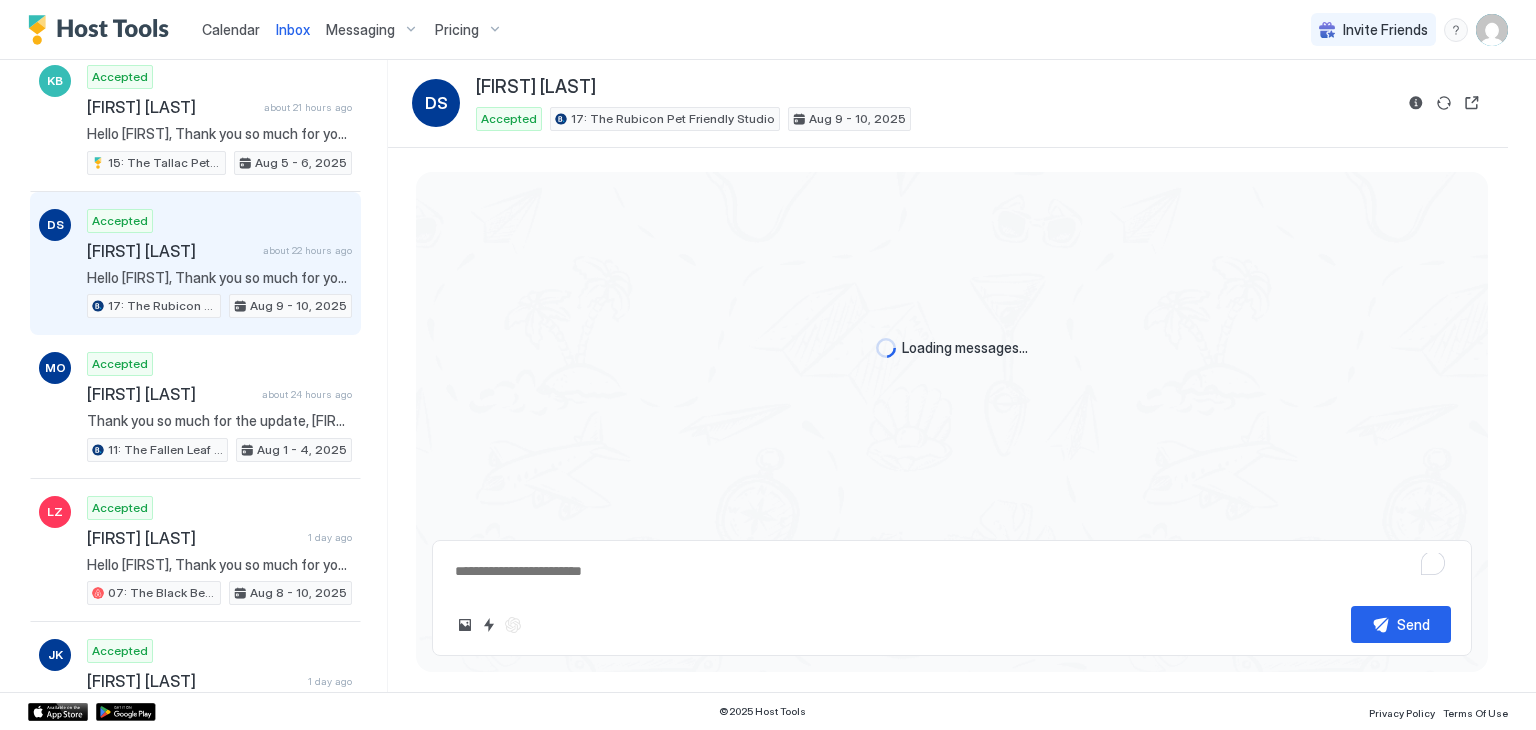 scroll, scrollTop: 0, scrollLeft: 0, axis: both 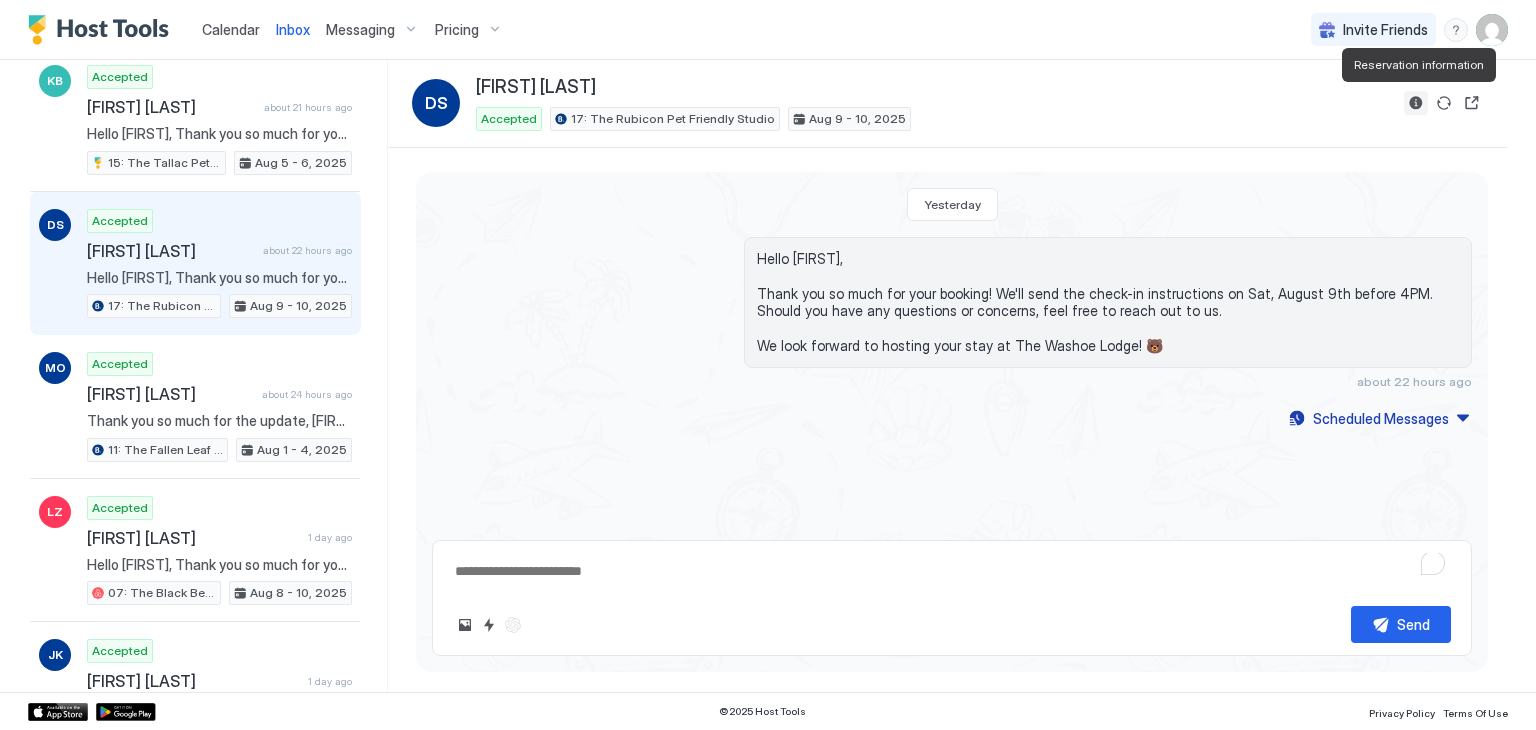 click at bounding box center (1416, 103) 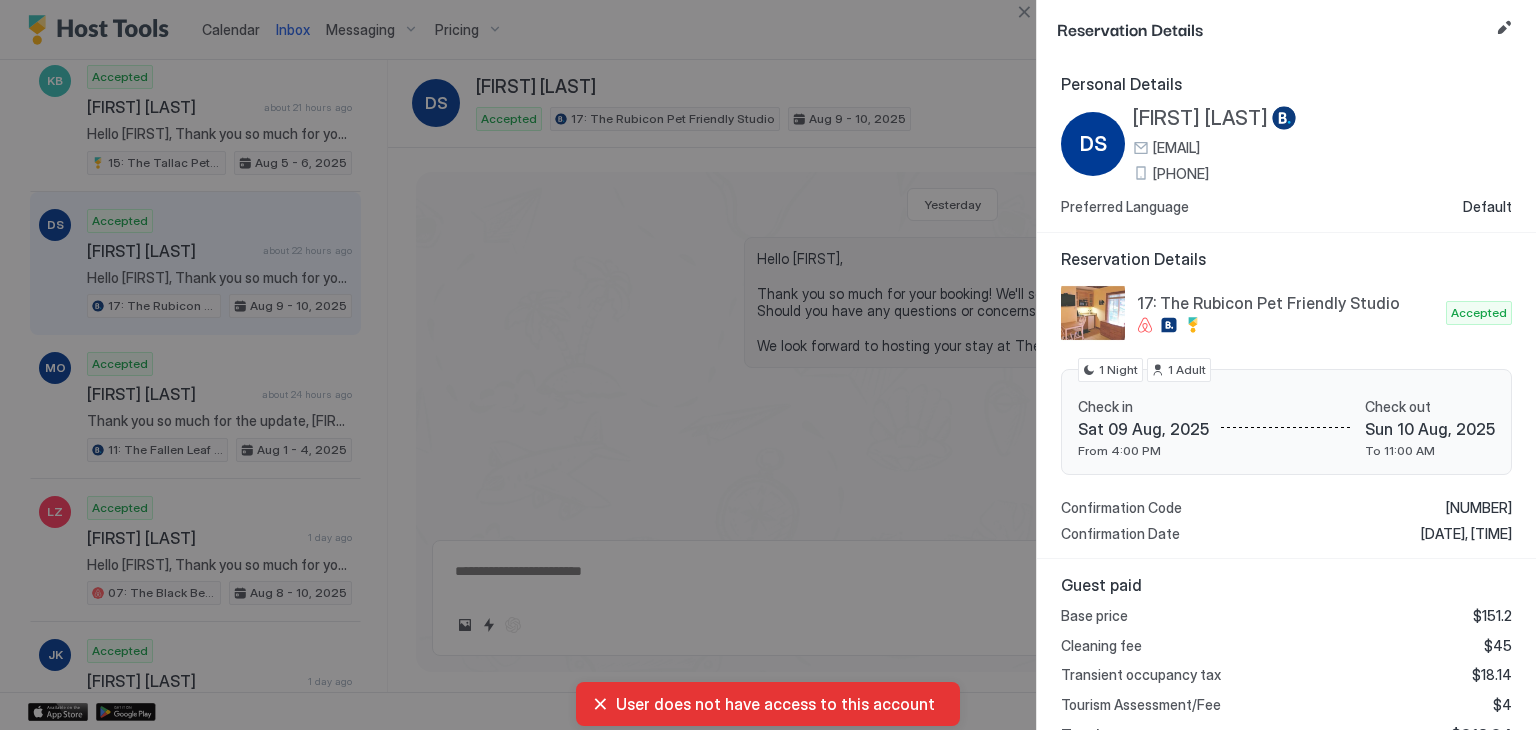 click on "[PHONE]" at bounding box center [1181, 174] 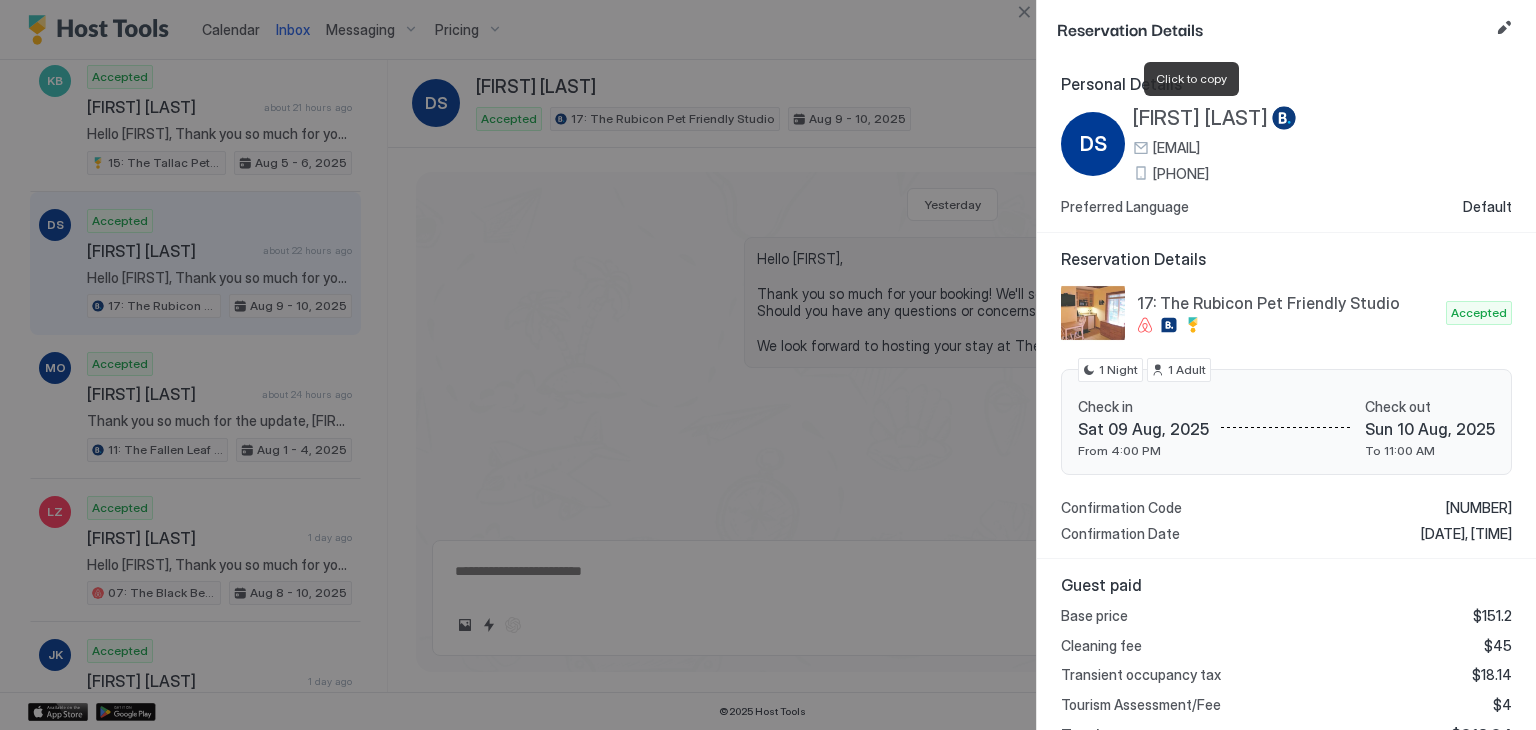 click on "[FIRST] [LAST]" at bounding box center (1200, 118) 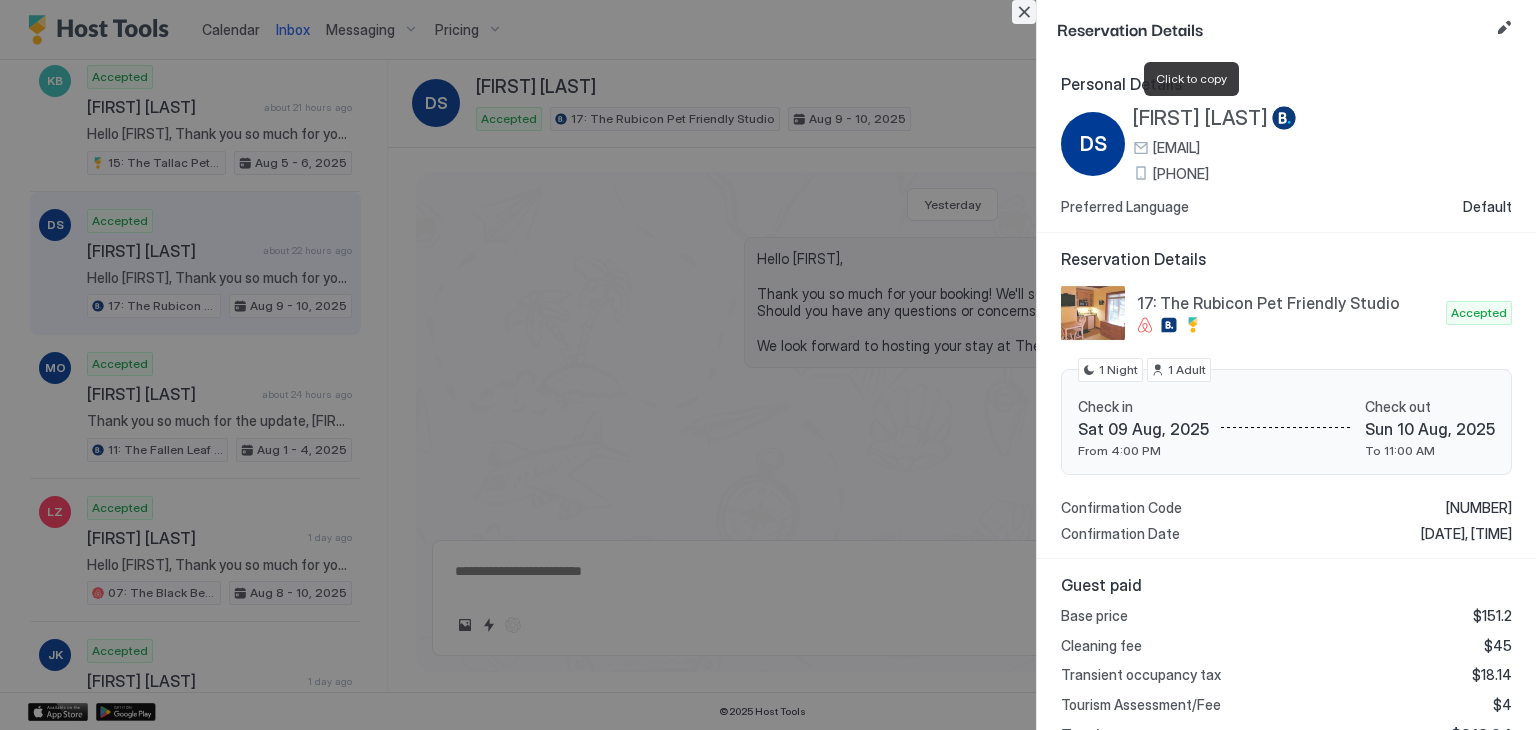 click at bounding box center (1024, 12) 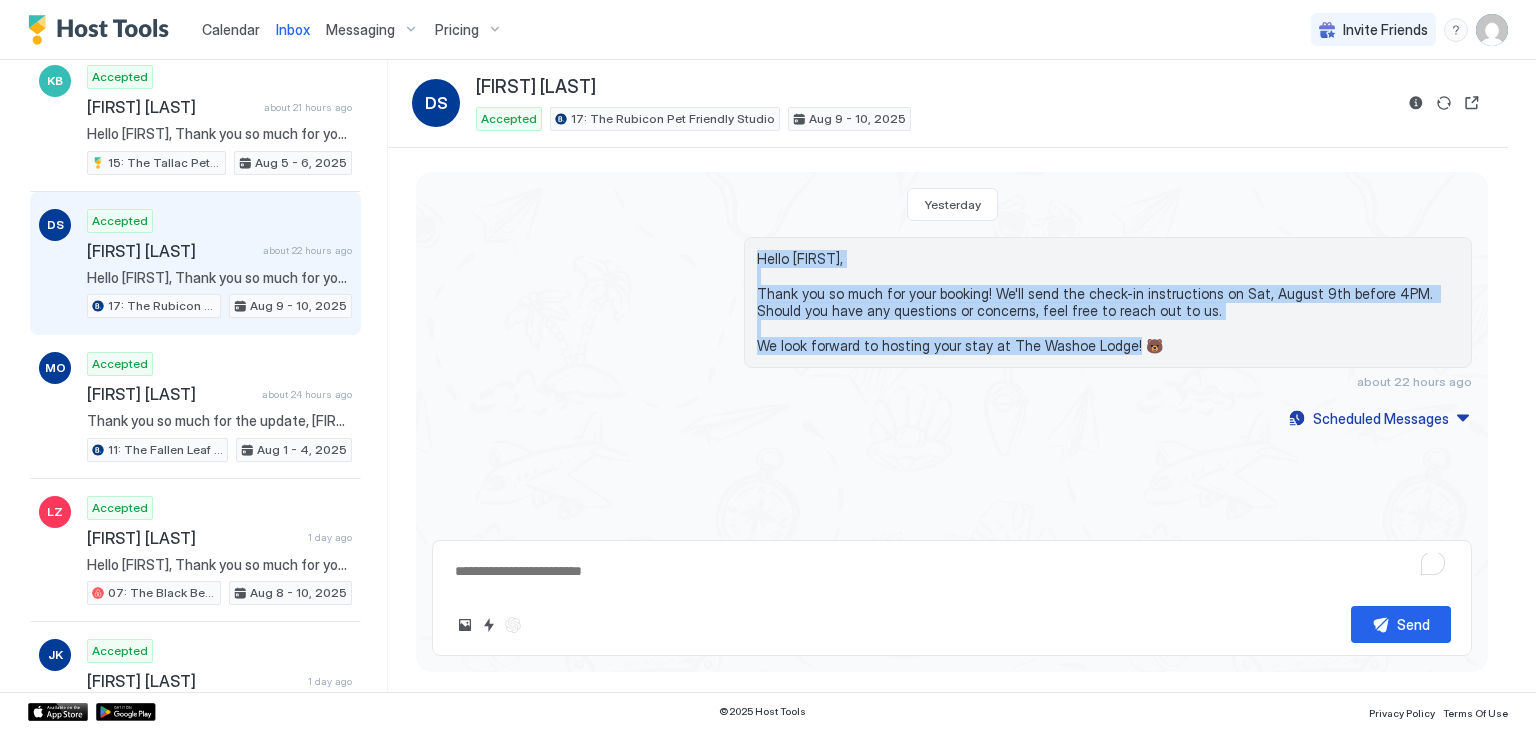 drag, startPoint x: 1147, startPoint y: 348, endPoint x: 732, endPoint y: 249, distance: 426.64505 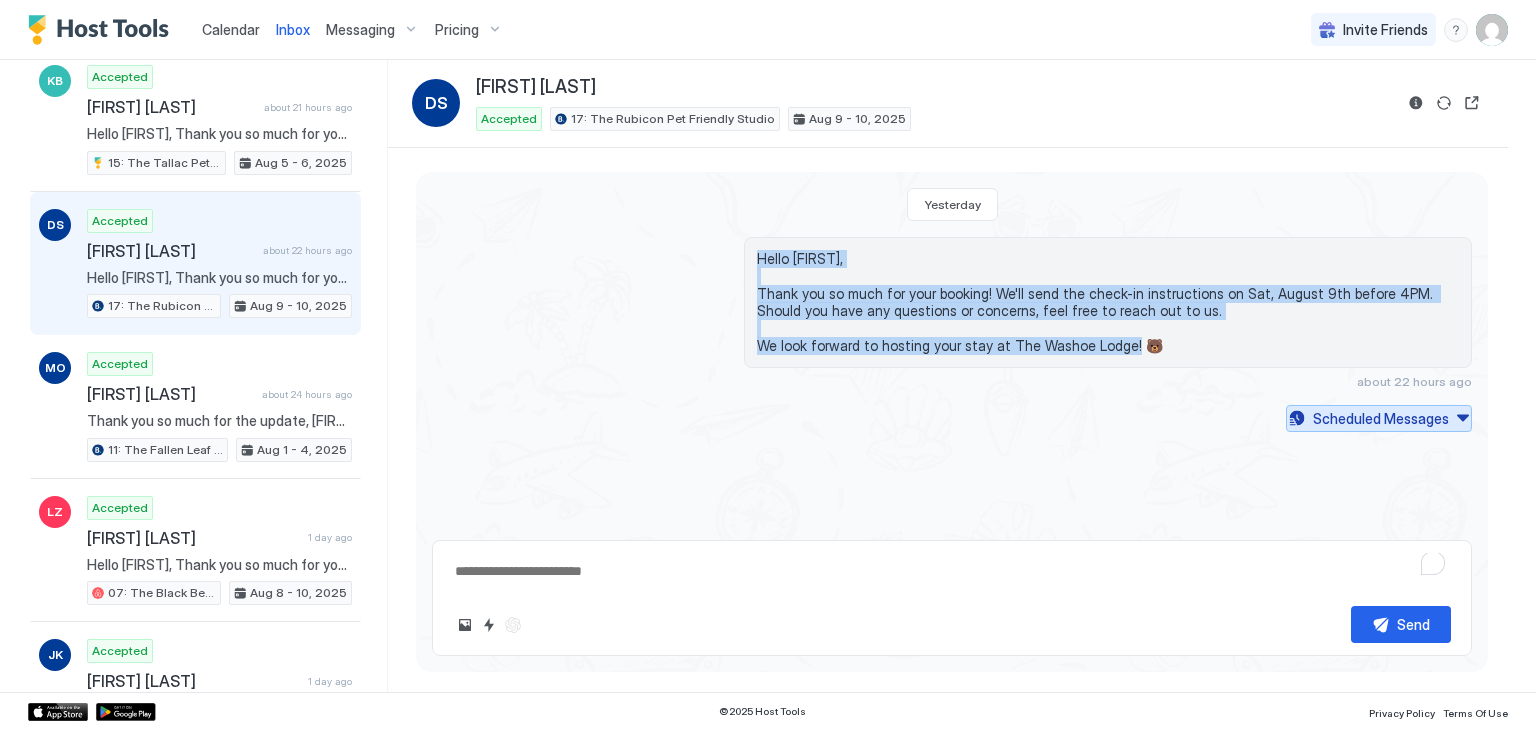click on "Scheduled Messages" at bounding box center (1381, 418) 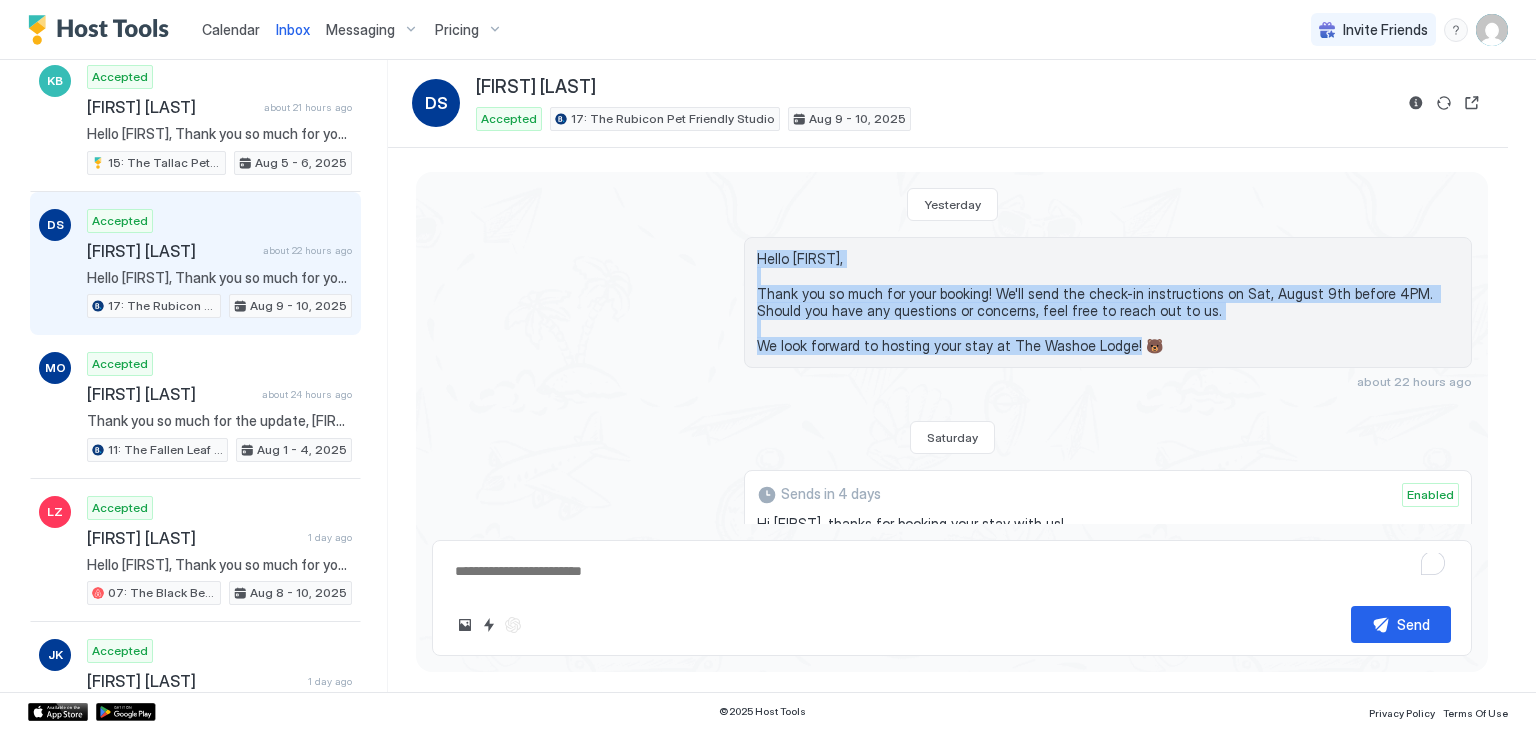 scroll, scrollTop: 579, scrollLeft: 0, axis: vertical 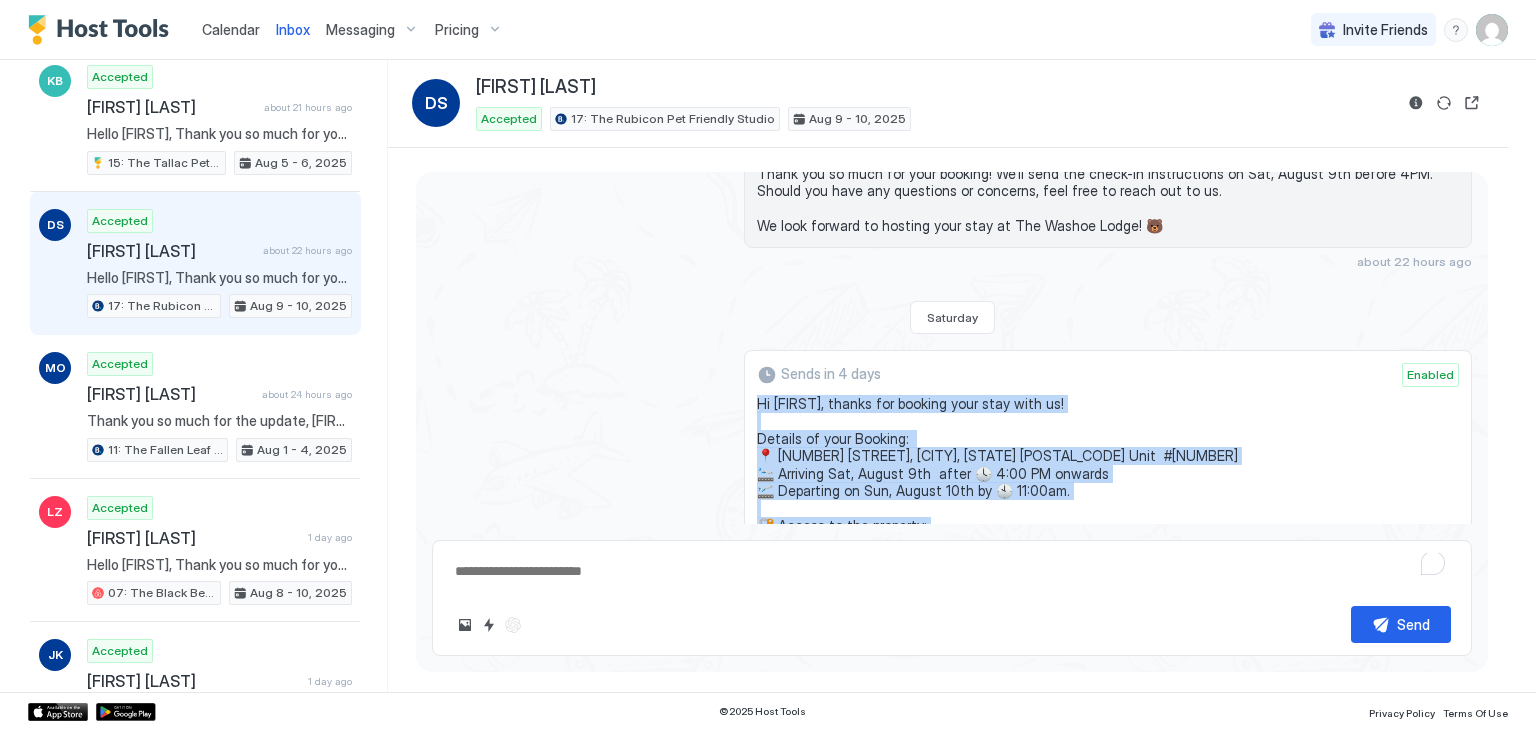 drag, startPoint x: 872, startPoint y: 398, endPoint x: 748, endPoint y: 405, distance: 124.197426 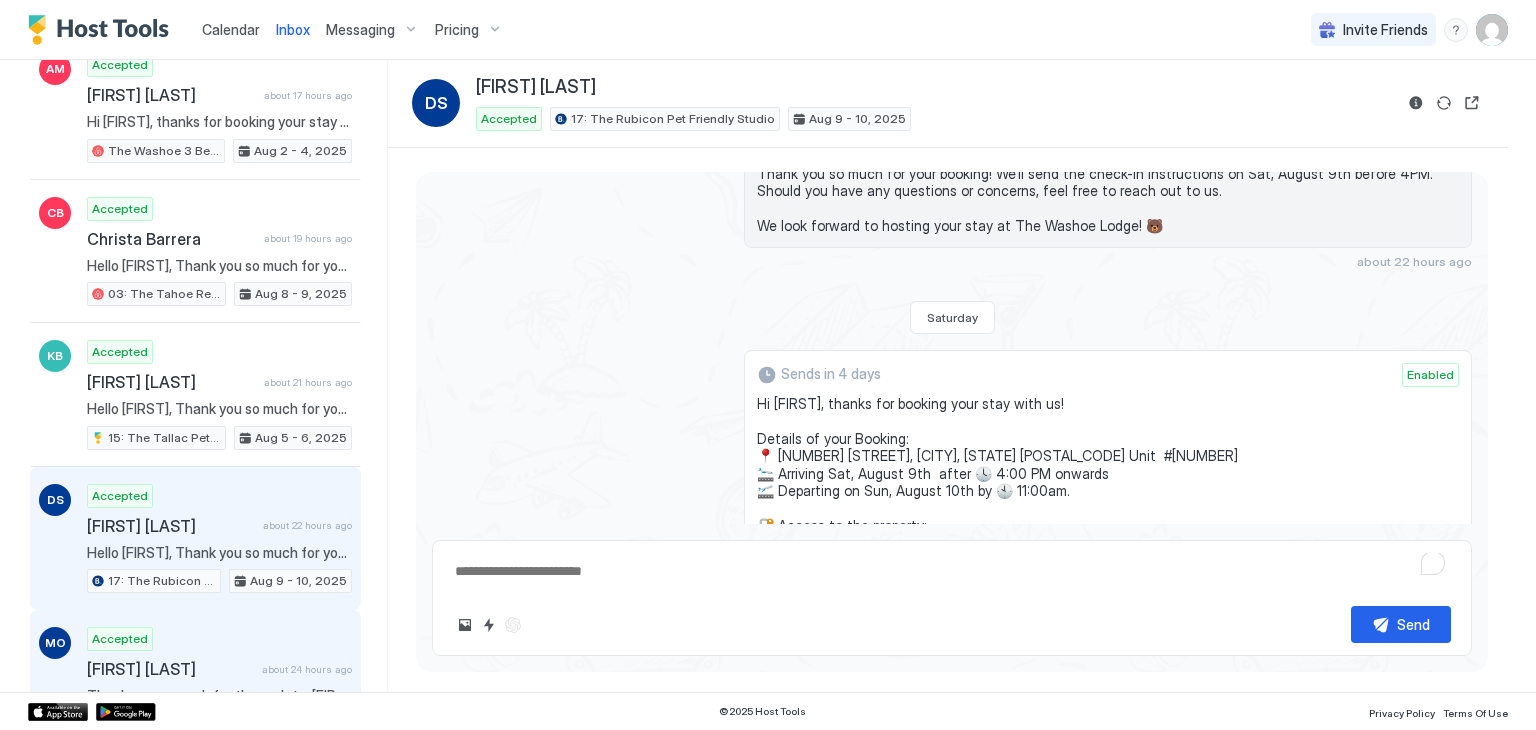 scroll, scrollTop: 1415, scrollLeft: 0, axis: vertical 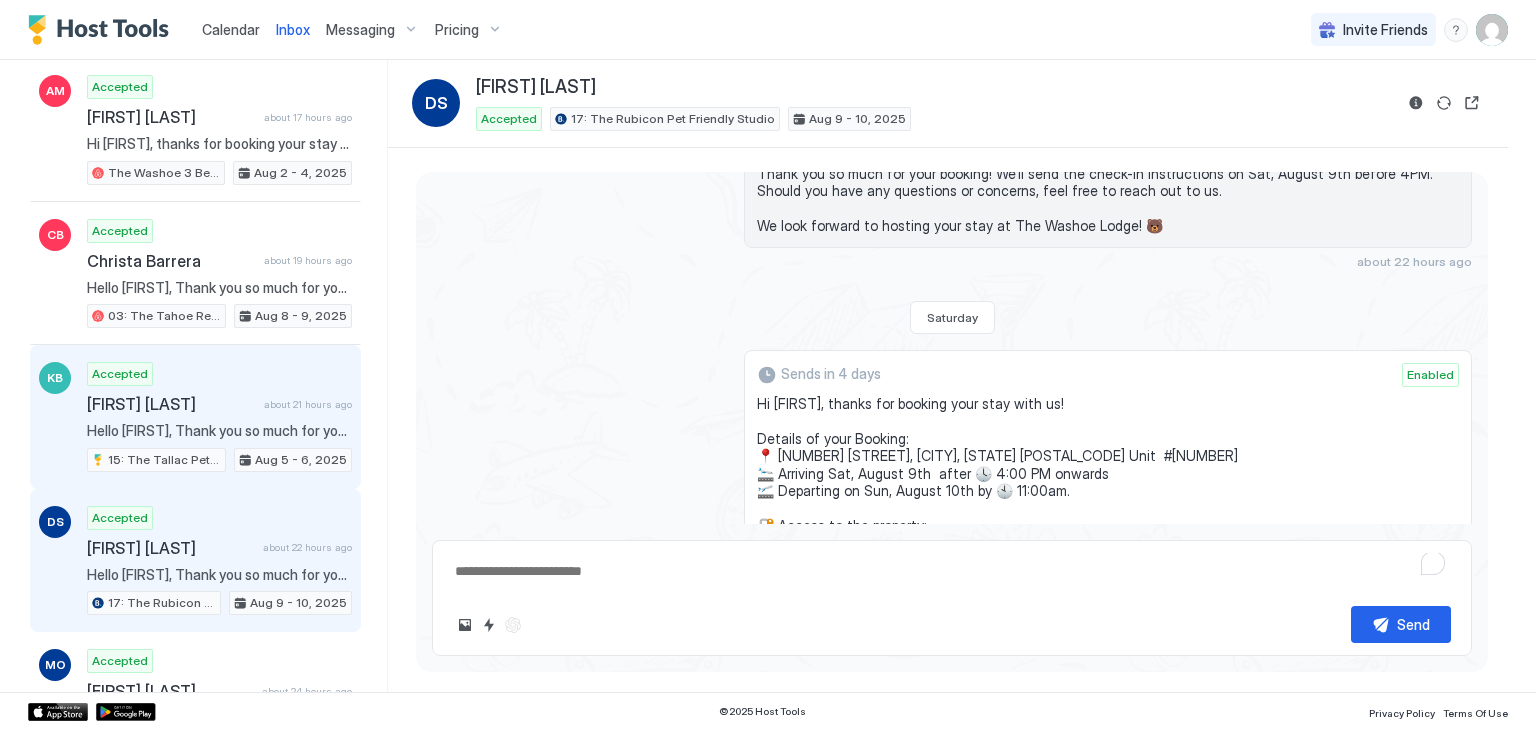 click on "Accepted [FIRST] [LAST] [TIME] Hello [FIRST],
Thank you so much for your booking! We'll send the check-in instructions on tomorrow, August 5th before 4PM. Should you have any questions or concerns, feel free to reach out to us.
We look forward to hosting your stay at The Washoe Lodge! 🐻 [NUMBER]: The Tallac Pet Friendly Studio Aug 5 - 6, 2025" at bounding box center (219, 417) 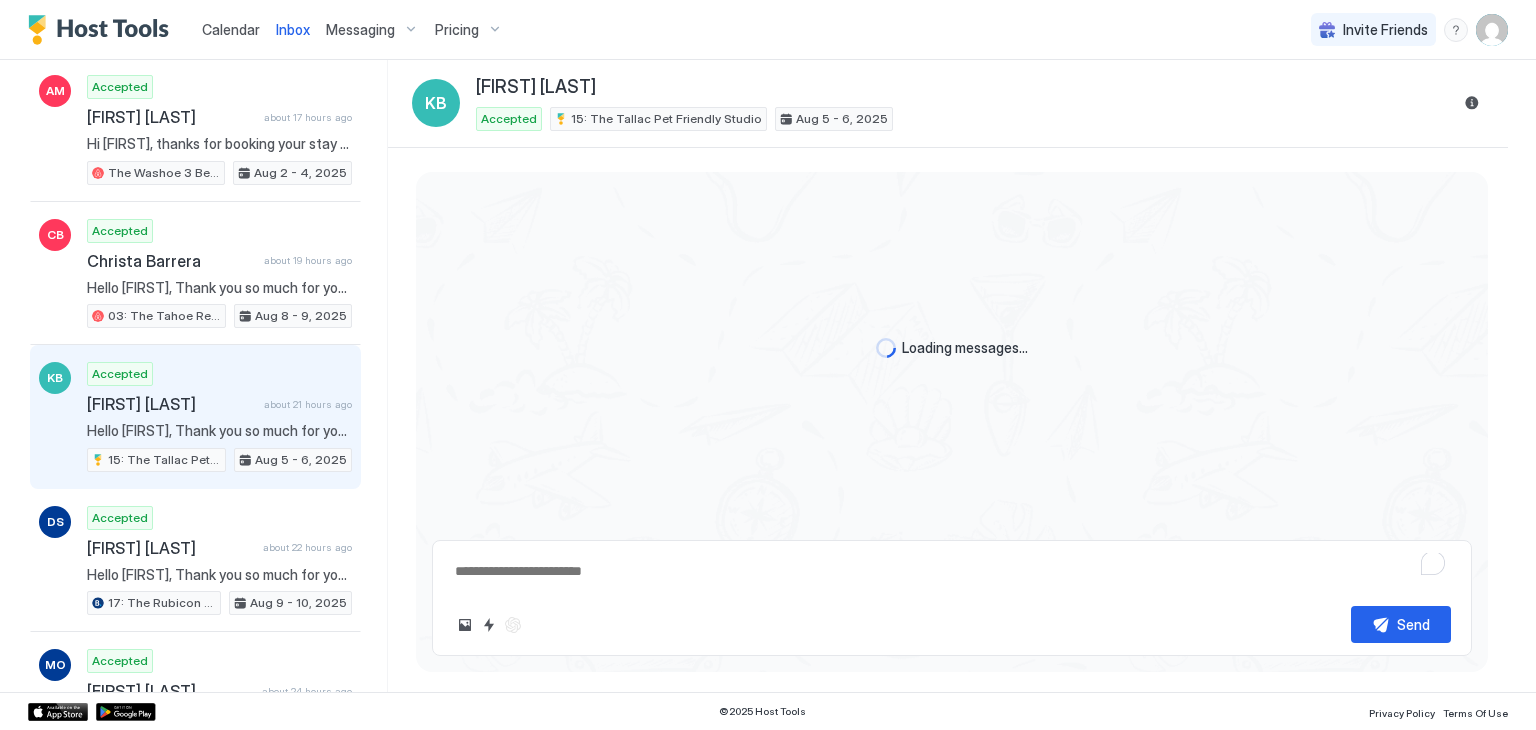 scroll, scrollTop: 0, scrollLeft: 0, axis: both 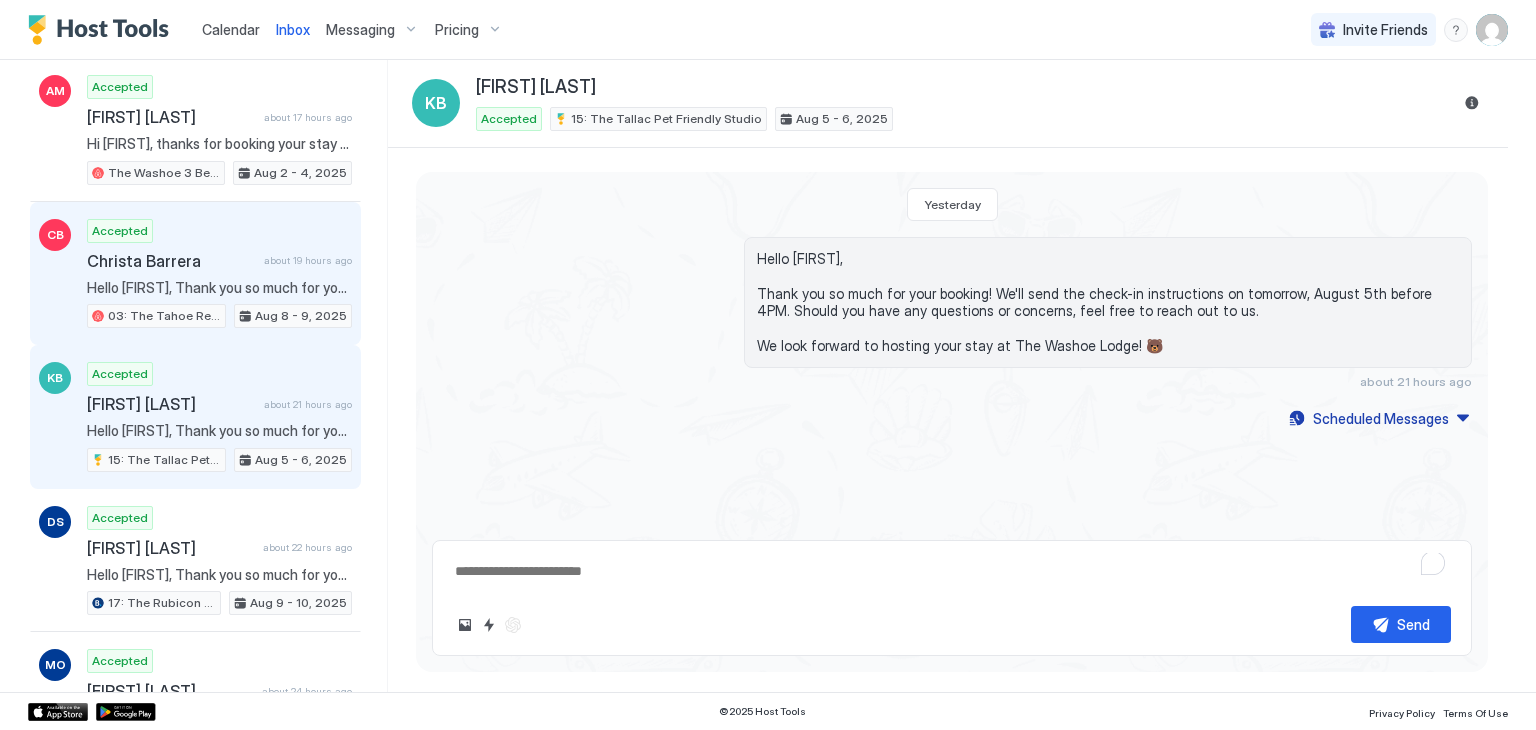 click on "Hello [FIRST],
Thank you so much for your booking! We'll send the check-in instructions on Fri, August 8th before 4PM. Should you have any questions or concerns, feel free to reach out to us.
We look forward to hosting your stay at The Washoe Lodge! 🐻" at bounding box center (219, 288) 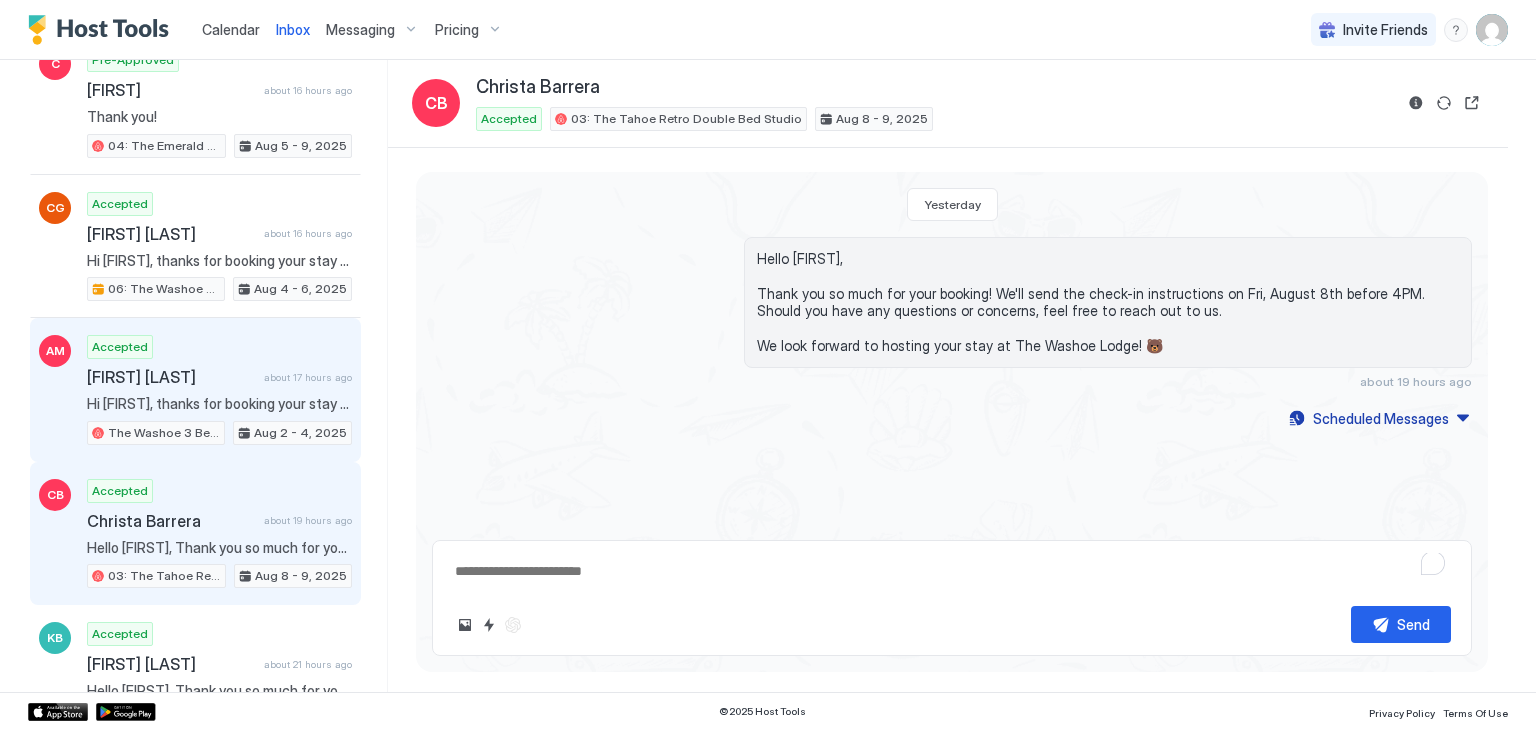 scroll, scrollTop: 1098, scrollLeft: 0, axis: vertical 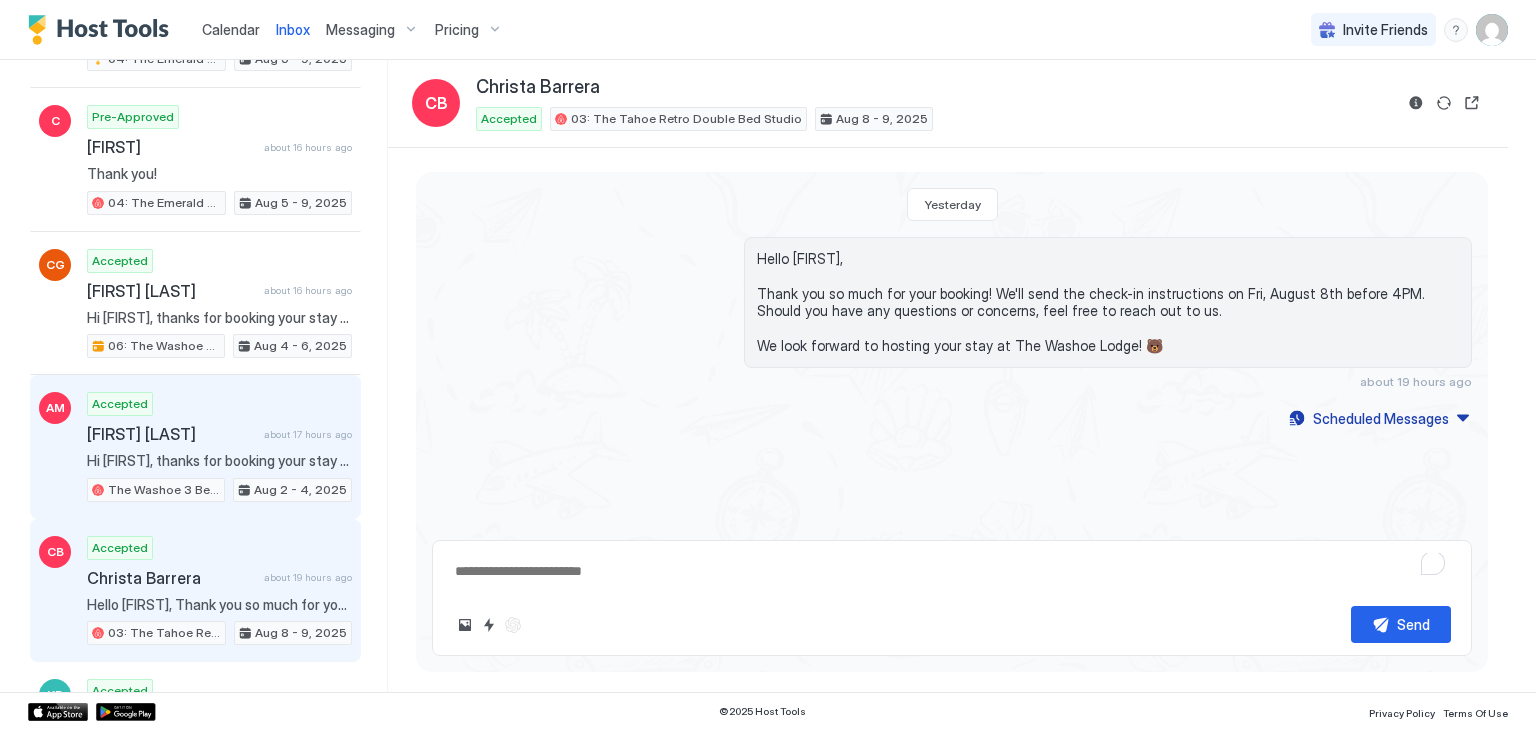 click on "Accepted [FIRST] [LAST] about 17 hours ago Hi [FIRST], thanks for booking your stay with us!
Details of your Booking:
📍 [NUMBER] [STREET], [CITY], [STATE] [POSTAL_CODE] , first house when you drive to the property
🛬 Arriving today, August 2nd  after 🕓 4:00 PM onwards
🛫 Departing on Mon, August 4th by 🕙 11:00am.
🔐 Access to the property:
You will be staying at The Washoe Family House and the code is [NUMBER]
🚙 Parking:
You're welcome to park right in the front of the door or any available open spot.
🌐 WiFi Credentials:
Network Name: washoe
Passcode: washoe2017
🗑️Trash:
The dumpster is located near Unit #[NUMBER]. The lock code is 2017. PLEASE MAKE SURE YOU LOCK IT!!  Bears are active and will come to the trash, let’s keep them safe by locking it.
Once you're settled in, if there is anything you have concerns or questions about, please do not hesitate to contact us on this message thread or call us at ([PHONE_AREA_CODE]) [PHONE_PREFIX]-[PHONE_LINE].
Have a lovely stay! The Washoe 3 Bedroom Family Unit  Aug 2 - 4, 2025" at bounding box center (219, 447) 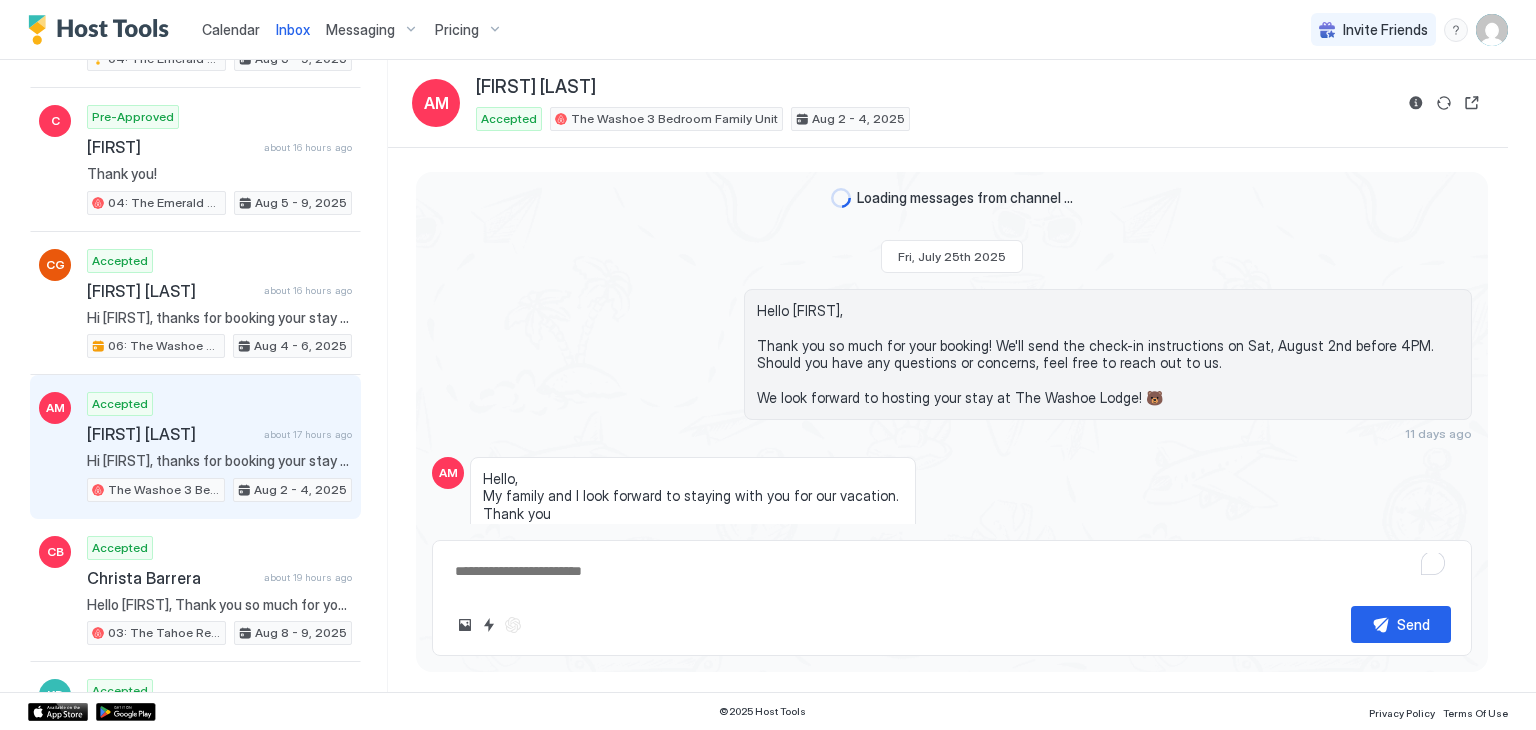 scroll, scrollTop: 941, scrollLeft: 0, axis: vertical 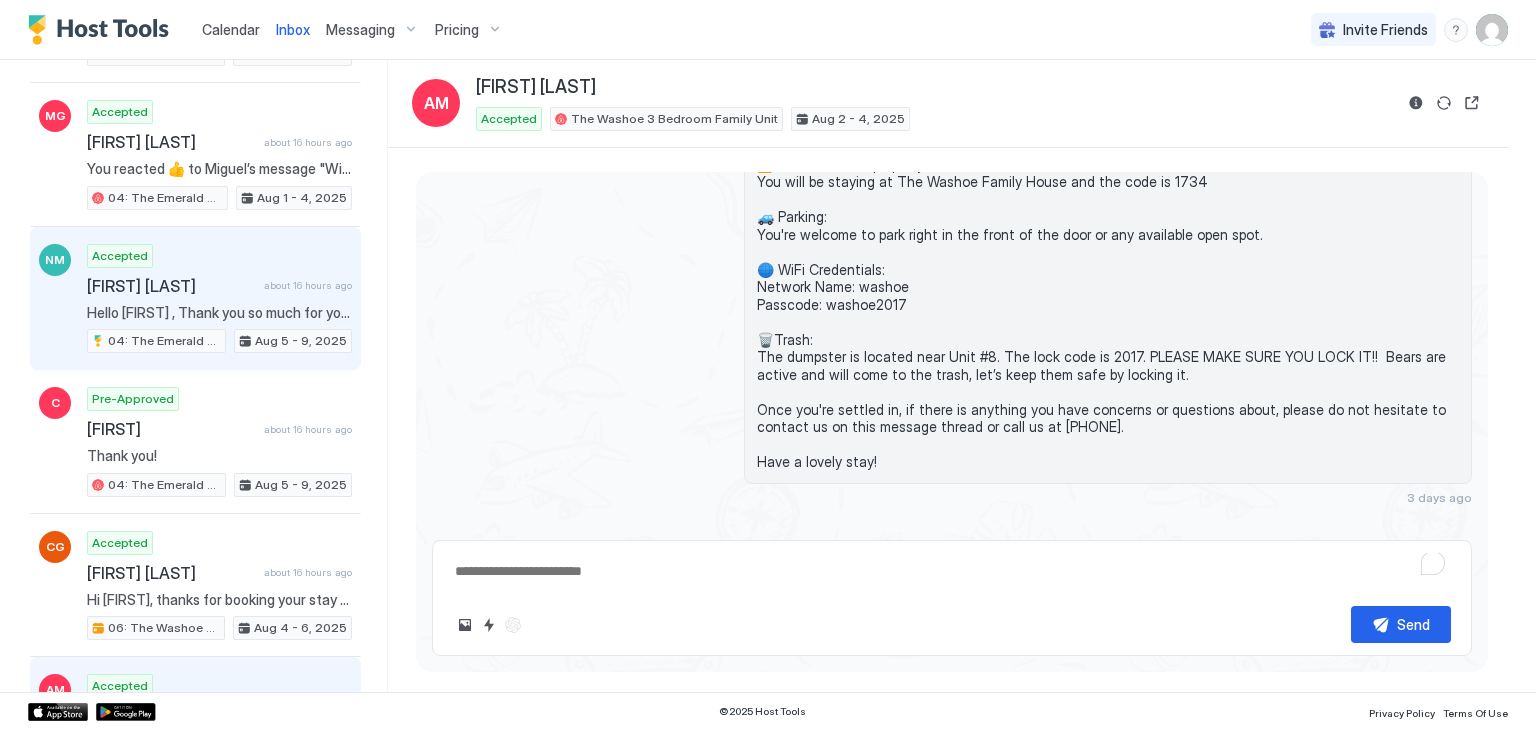 click on "Hello [FIRST] ,
Thank you so much for your booking! We'll send the check-in instructions on tomorrow, August 5th before 4PM. Should you have any questions or concerns, feel free to reach out to us.
We look forward to hosting your stay at The Washoe Lodge! 🐻" at bounding box center [219, 313] 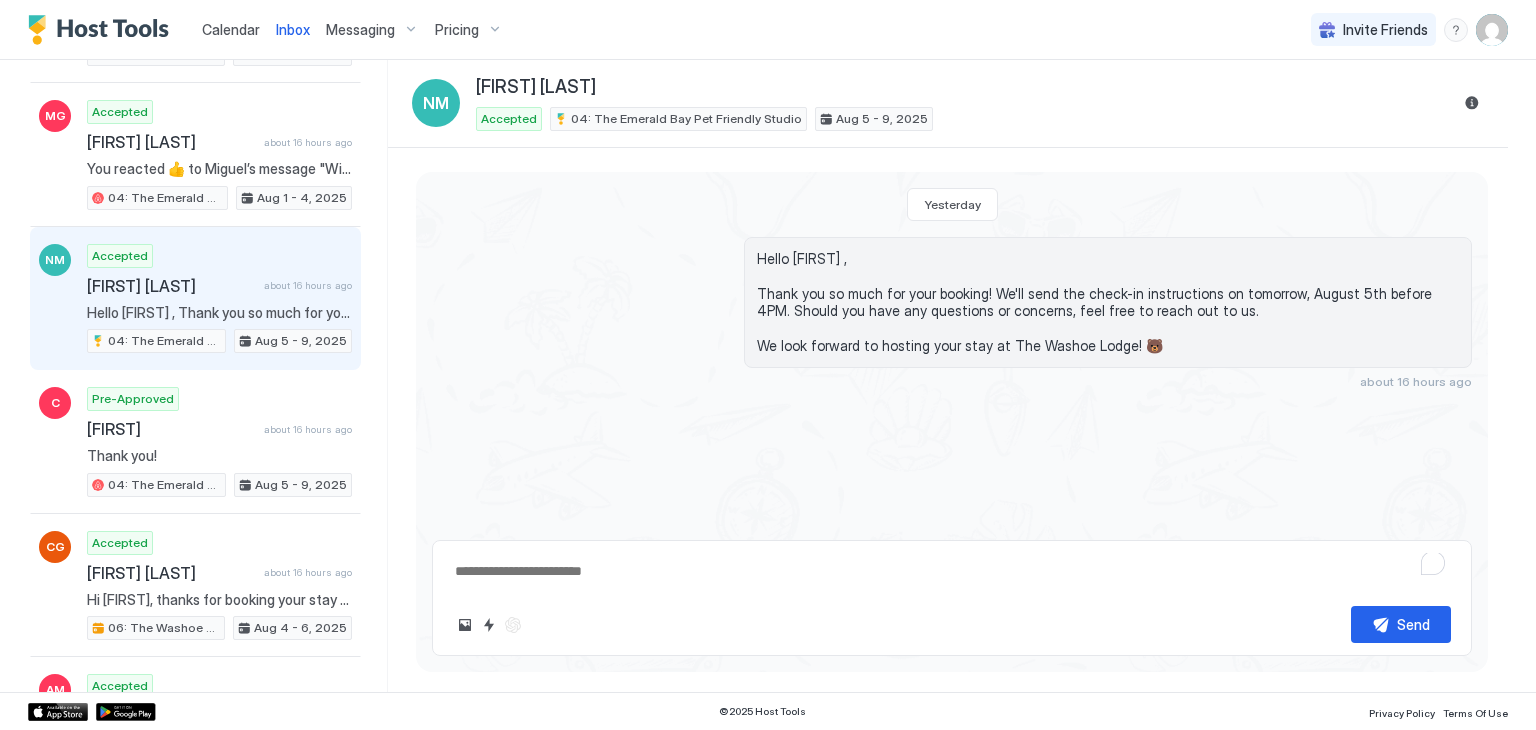 scroll, scrollTop: 0, scrollLeft: 0, axis: both 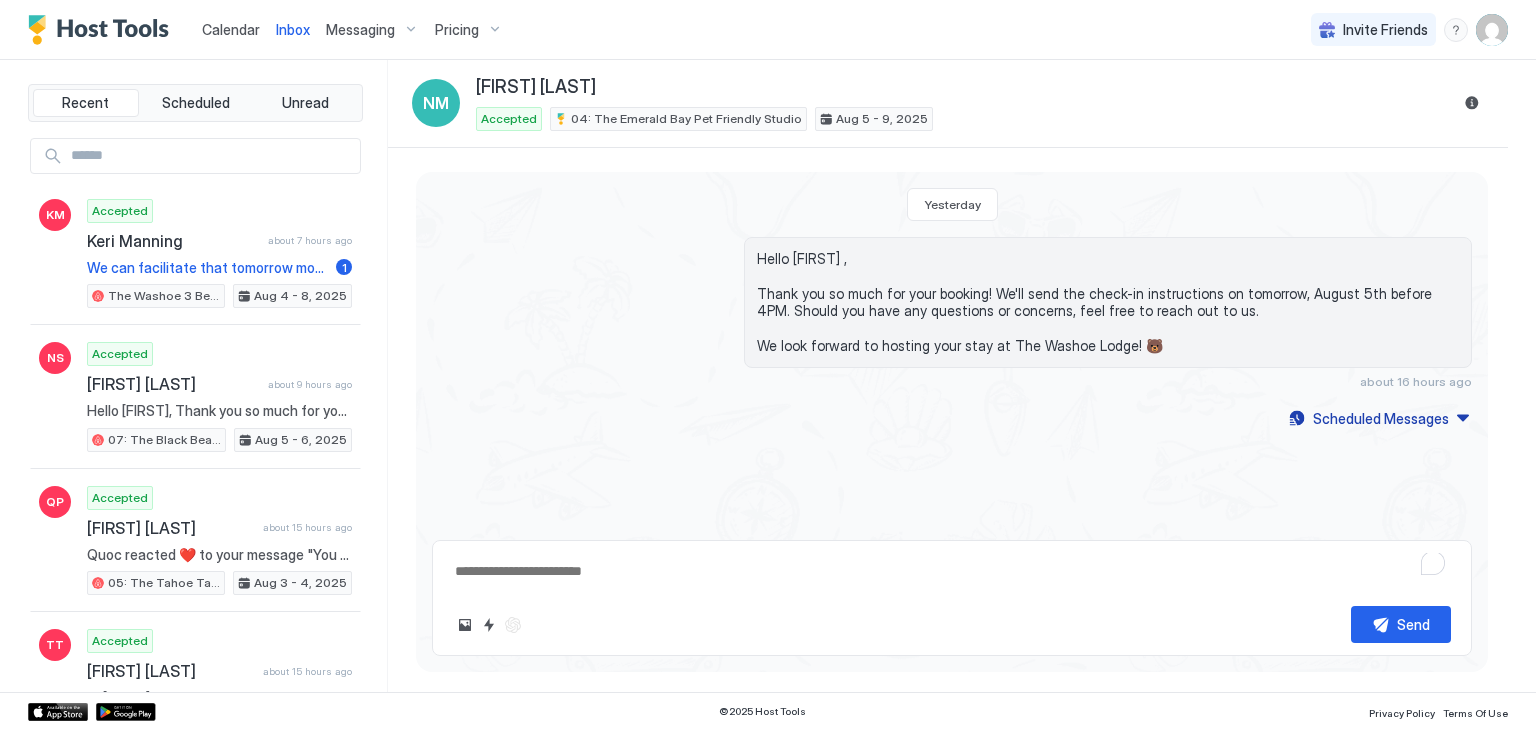 click on "Calendar" at bounding box center (231, 29) 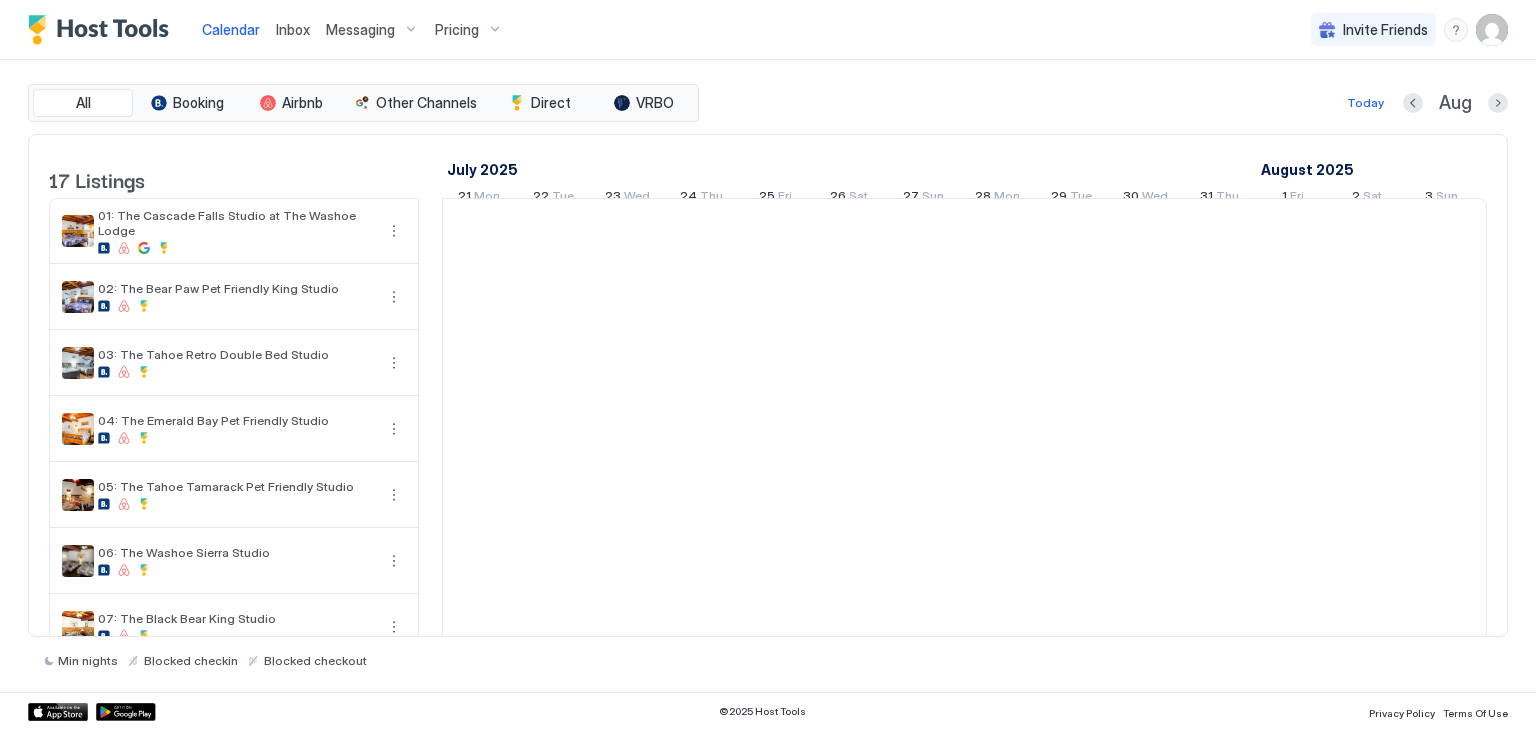 scroll, scrollTop: 0, scrollLeft: 1111, axis: horizontal 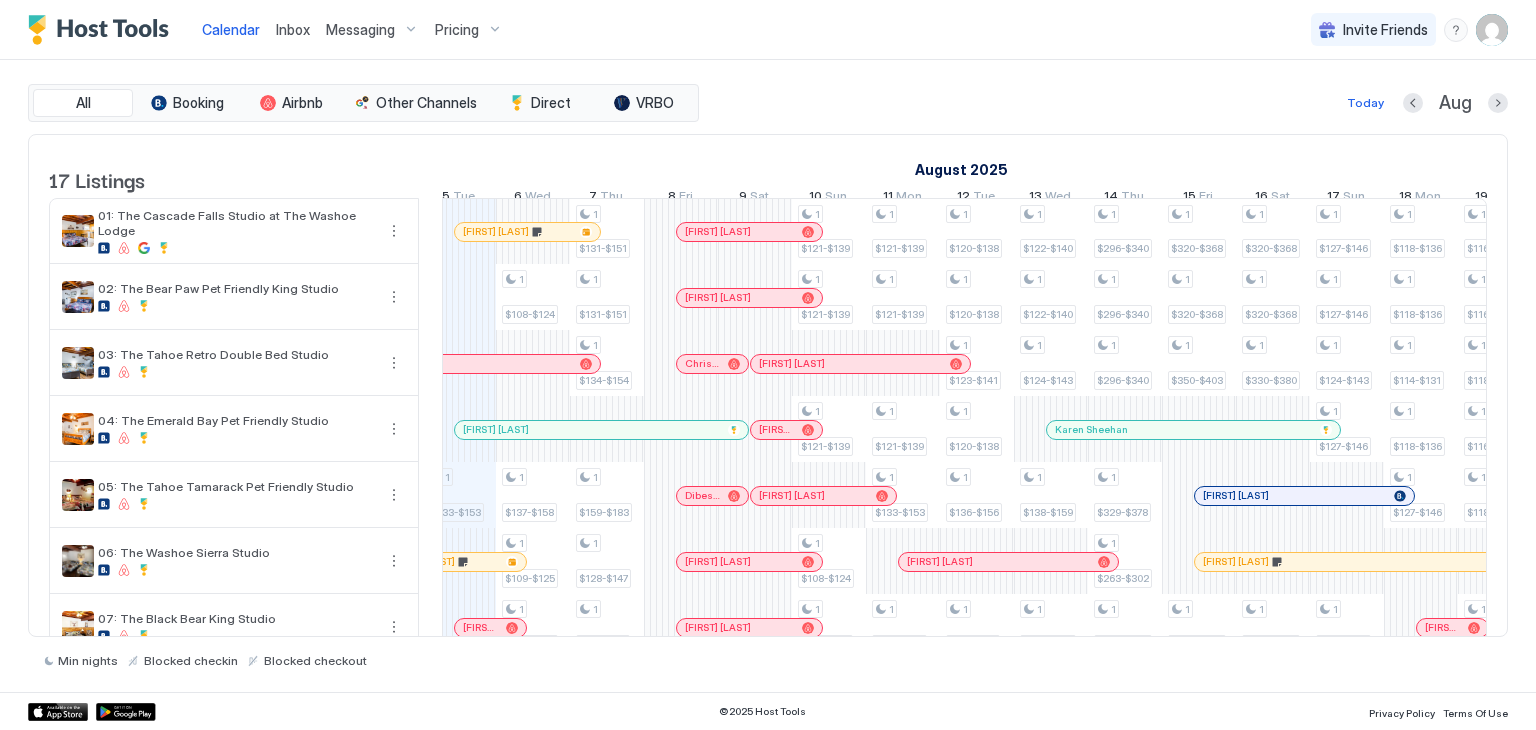 click on "Inbox" at bounding box center (293, 29) 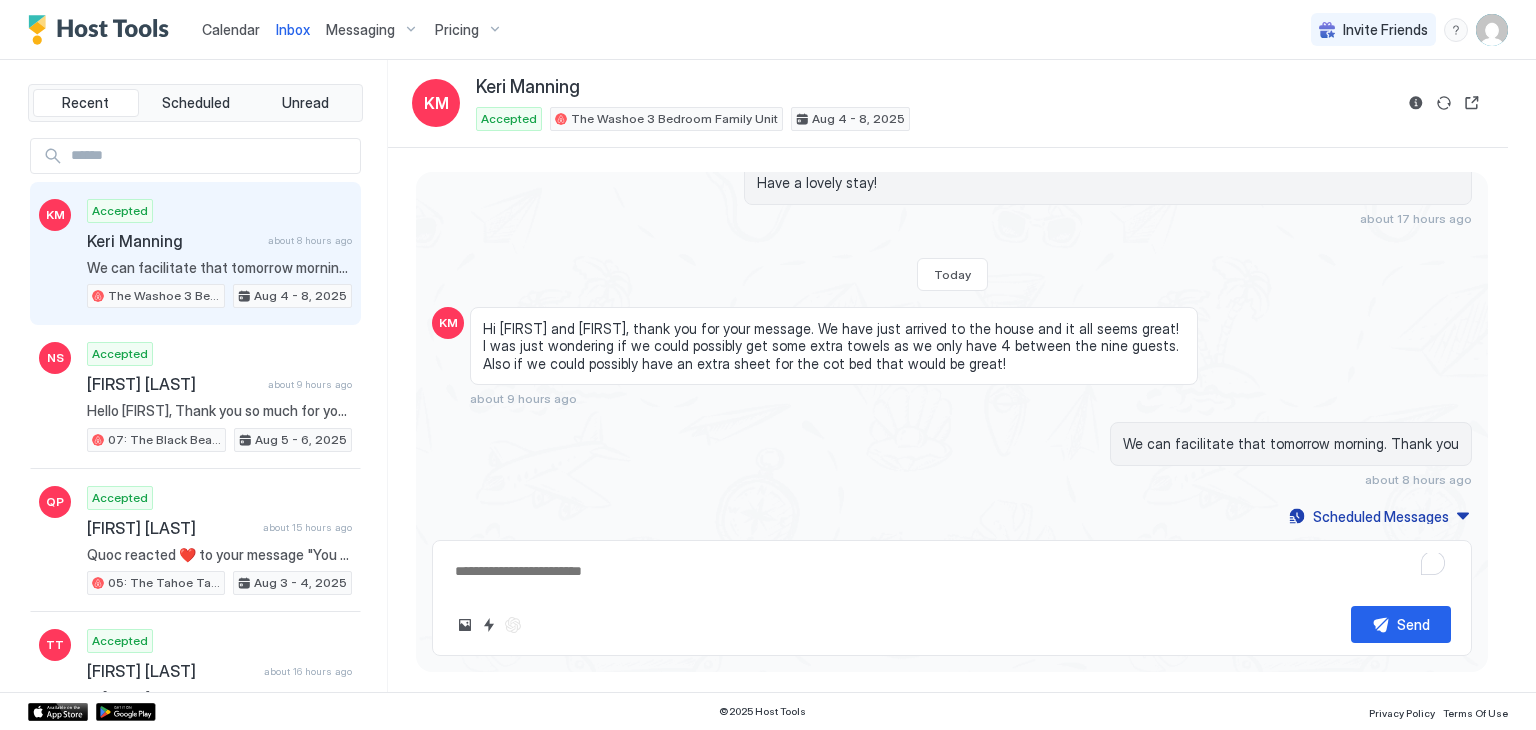 type on "*" 